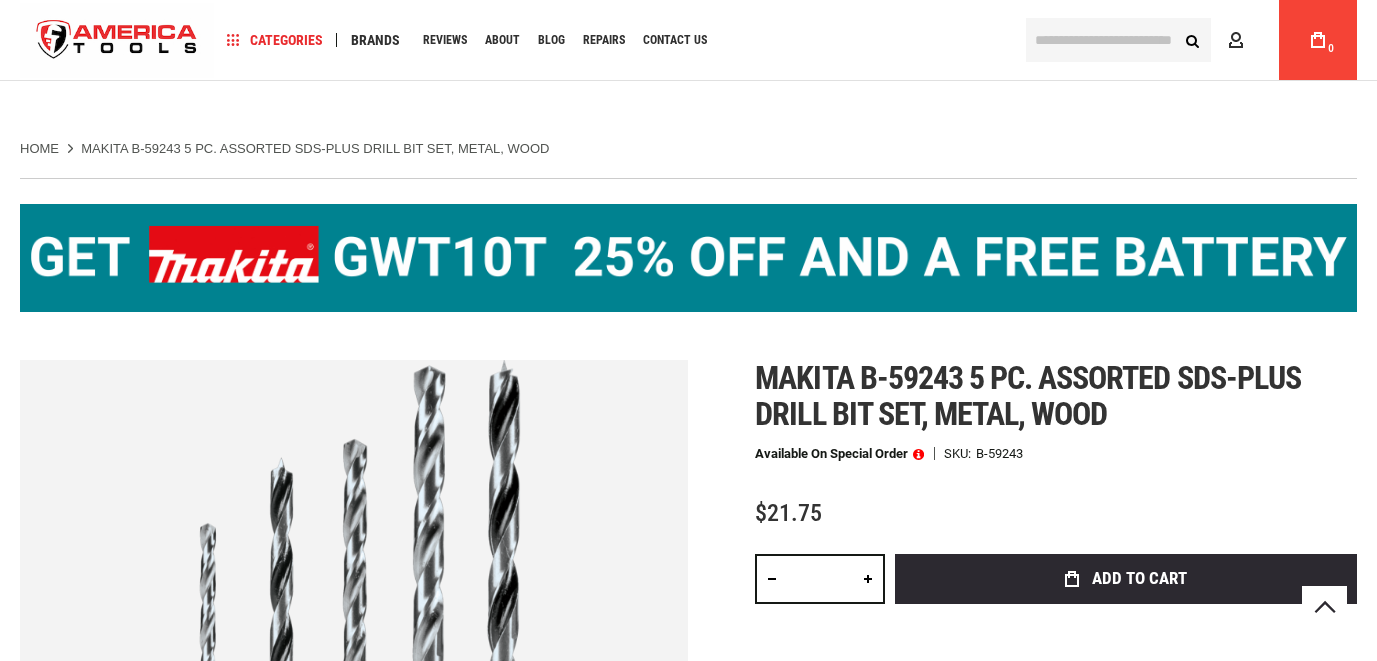 scroll, scrollTop: 418, scrollLeft: 0, axis: vertical 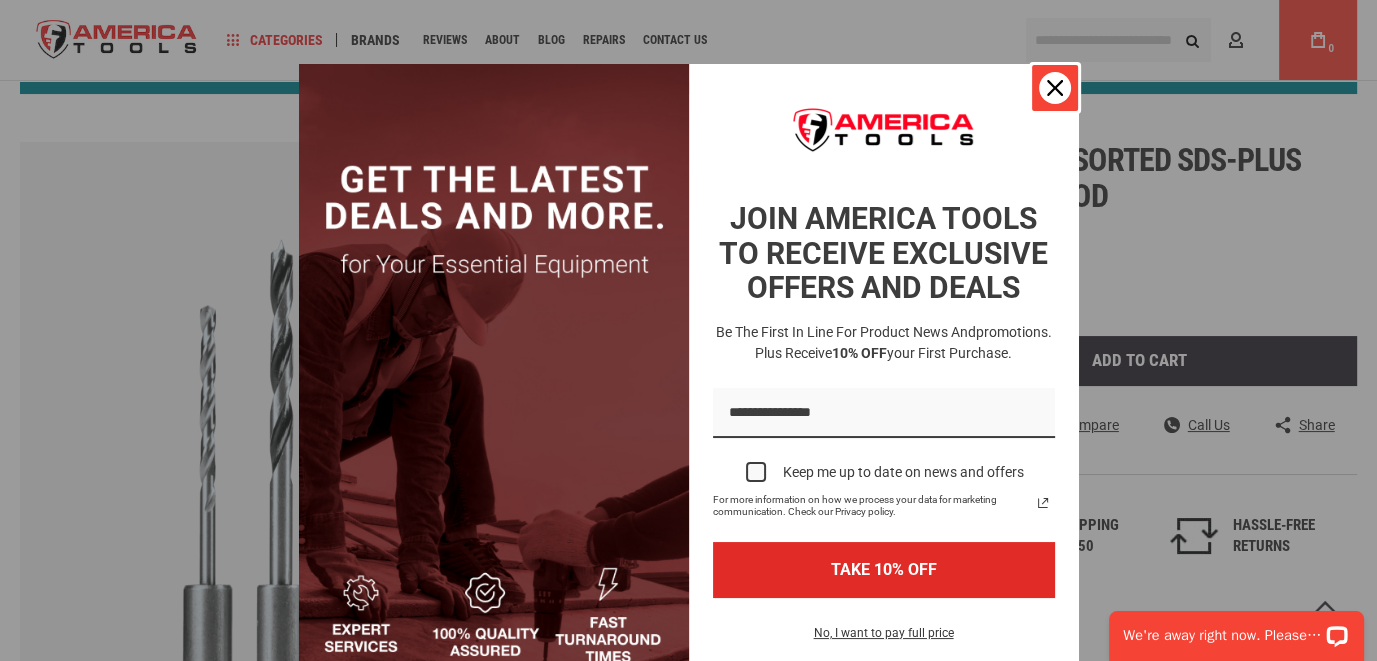 click at bounding box center [1055, 88] 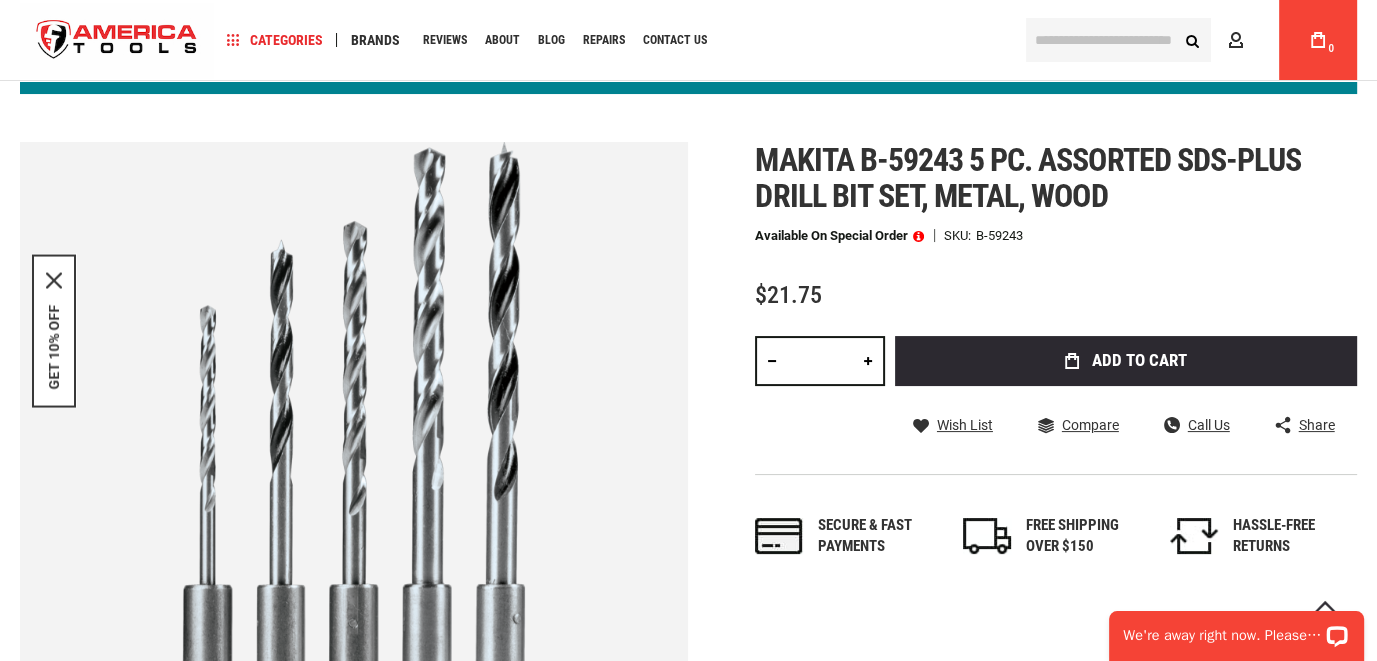 click at bounding box center (868, 361) 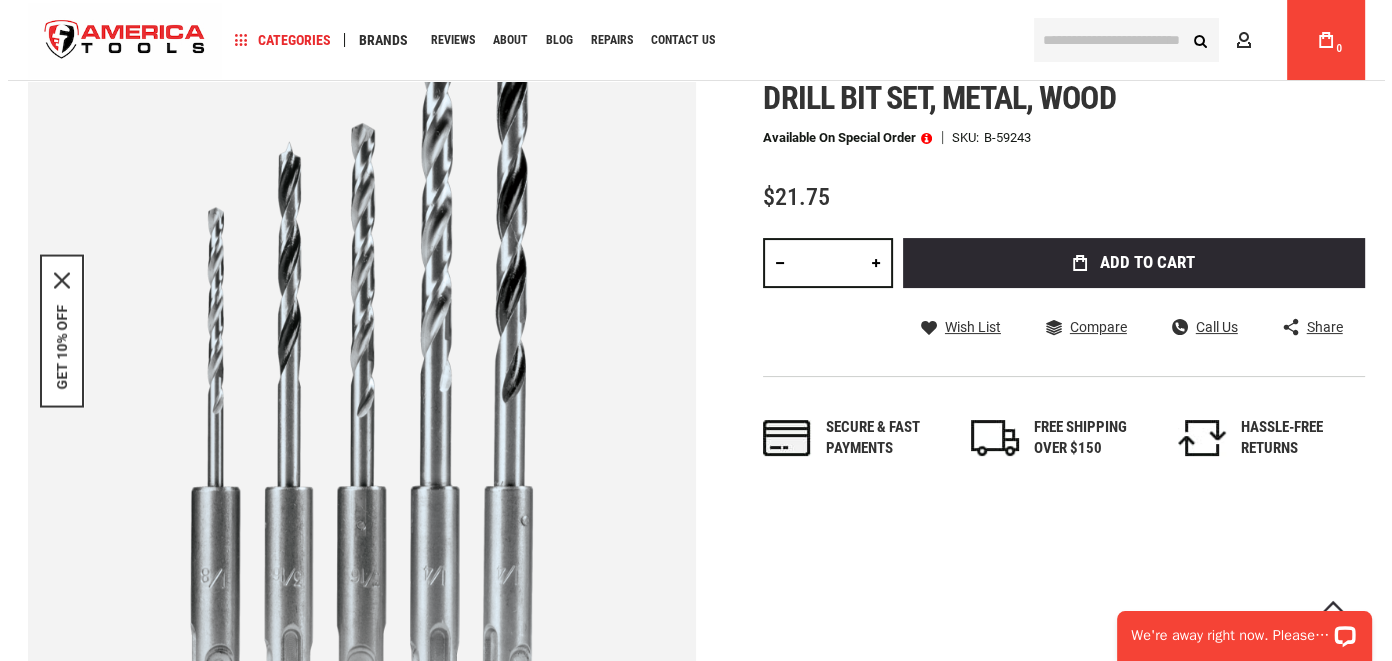 scroll, scrollTop: 318, scrollLeft: 0, axis: vertical 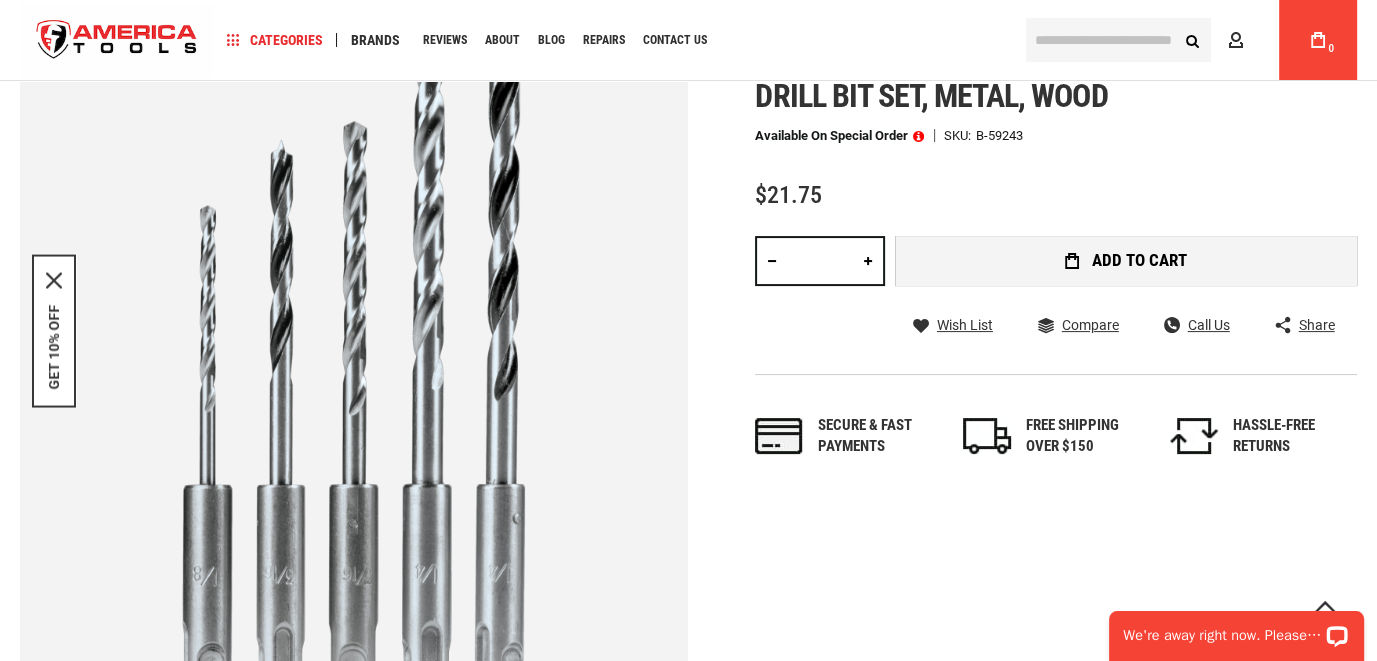 type on "**" 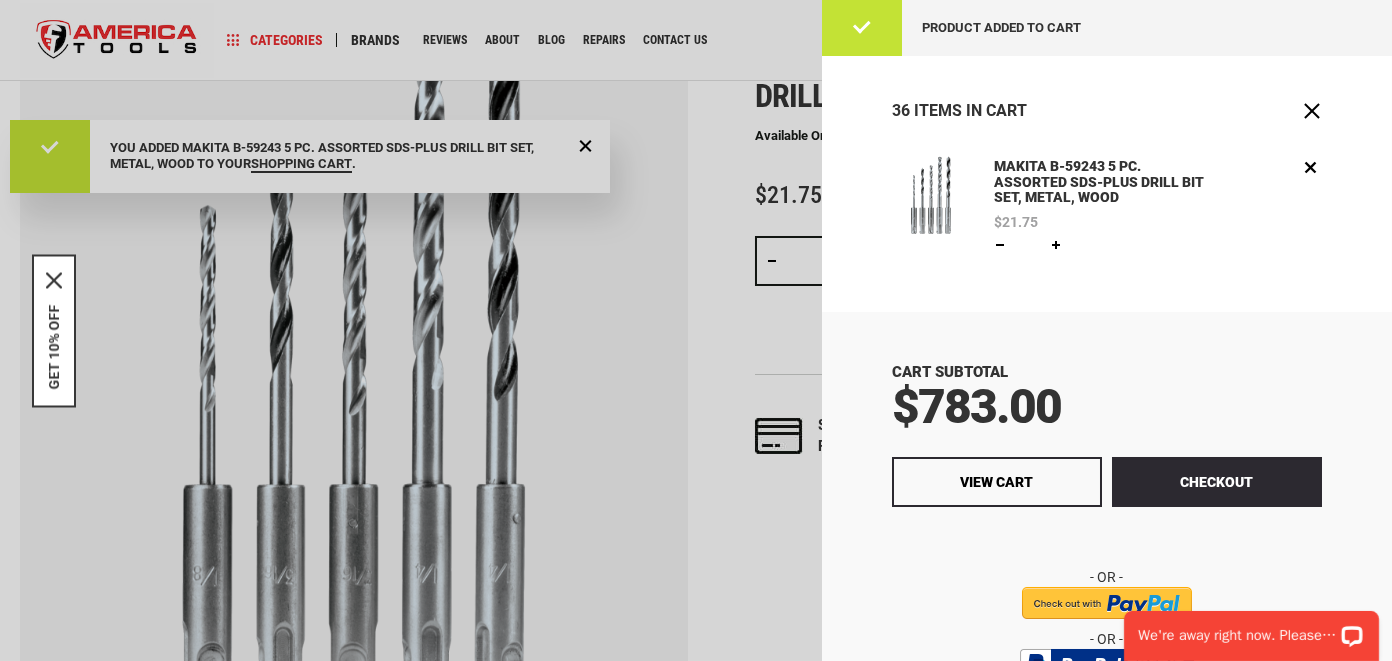 scroll, scrollTop: 0, scrollLeft: 0, axis: both 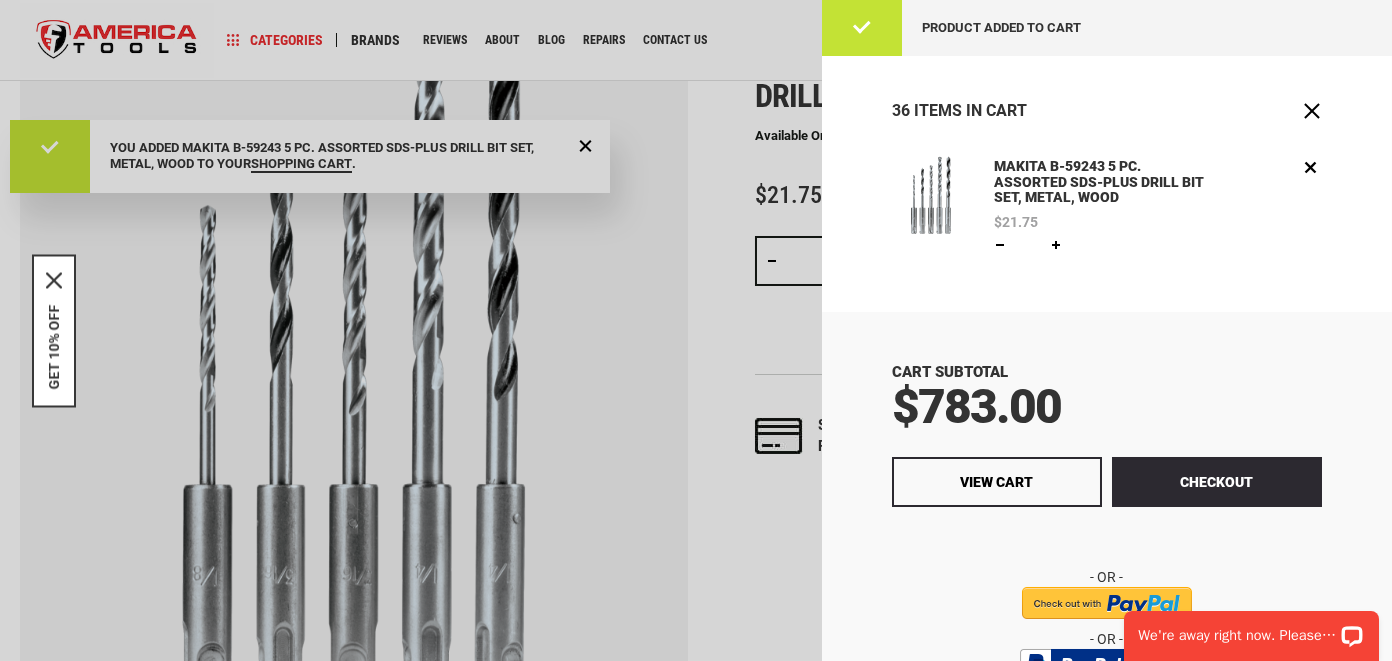 click at bounding box center (1000, 245) 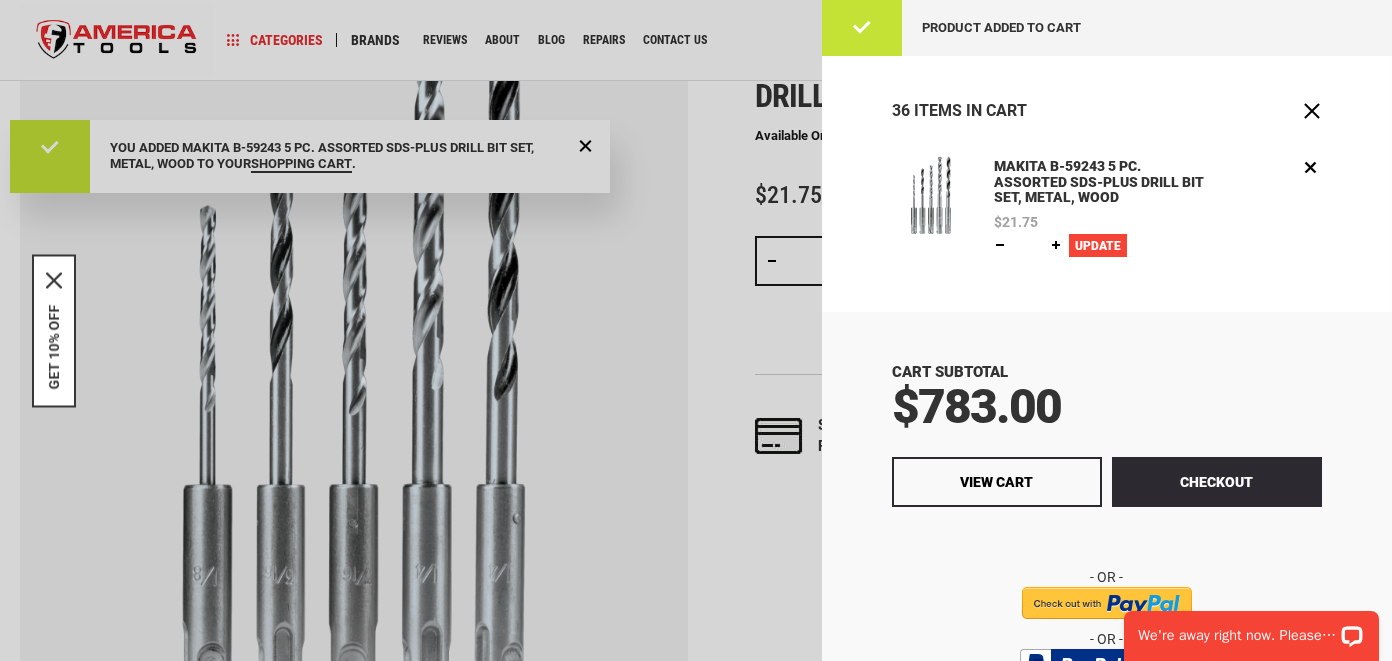 click on "Update" at bounding box center [1098, 246] 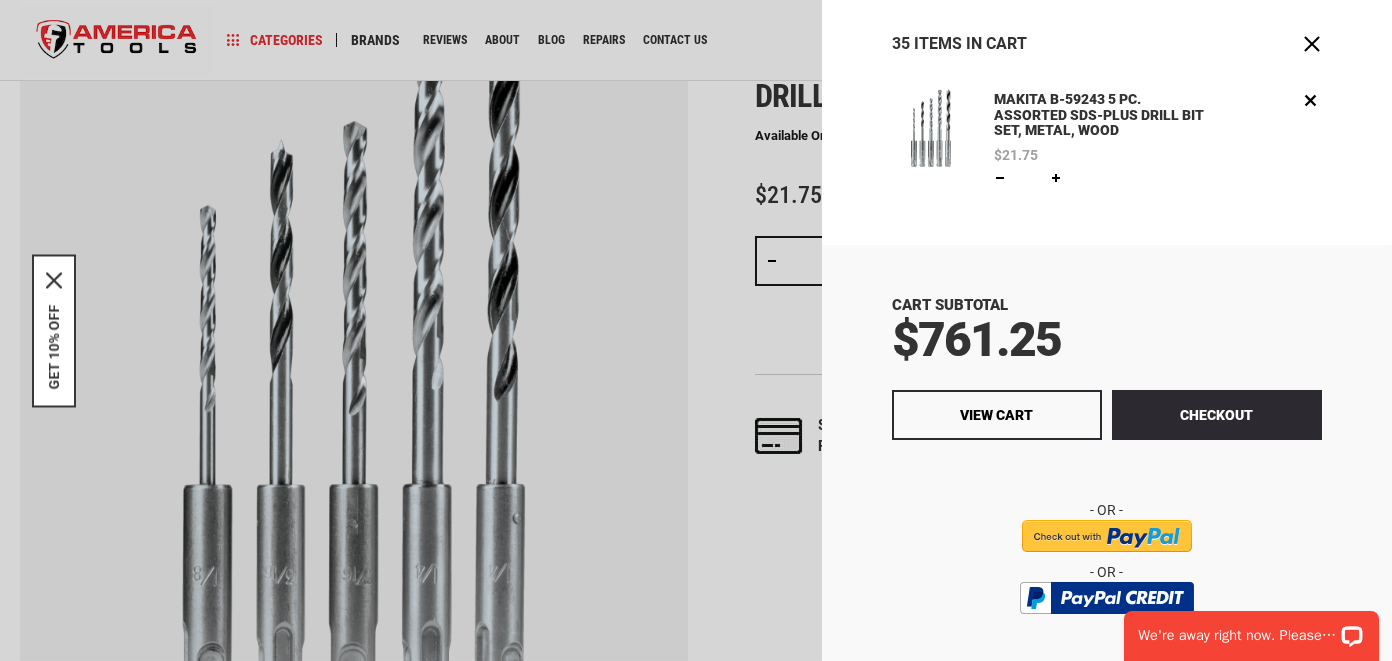 scroll, scrollTop: 100, scrollLeft: 0, axis: vertical 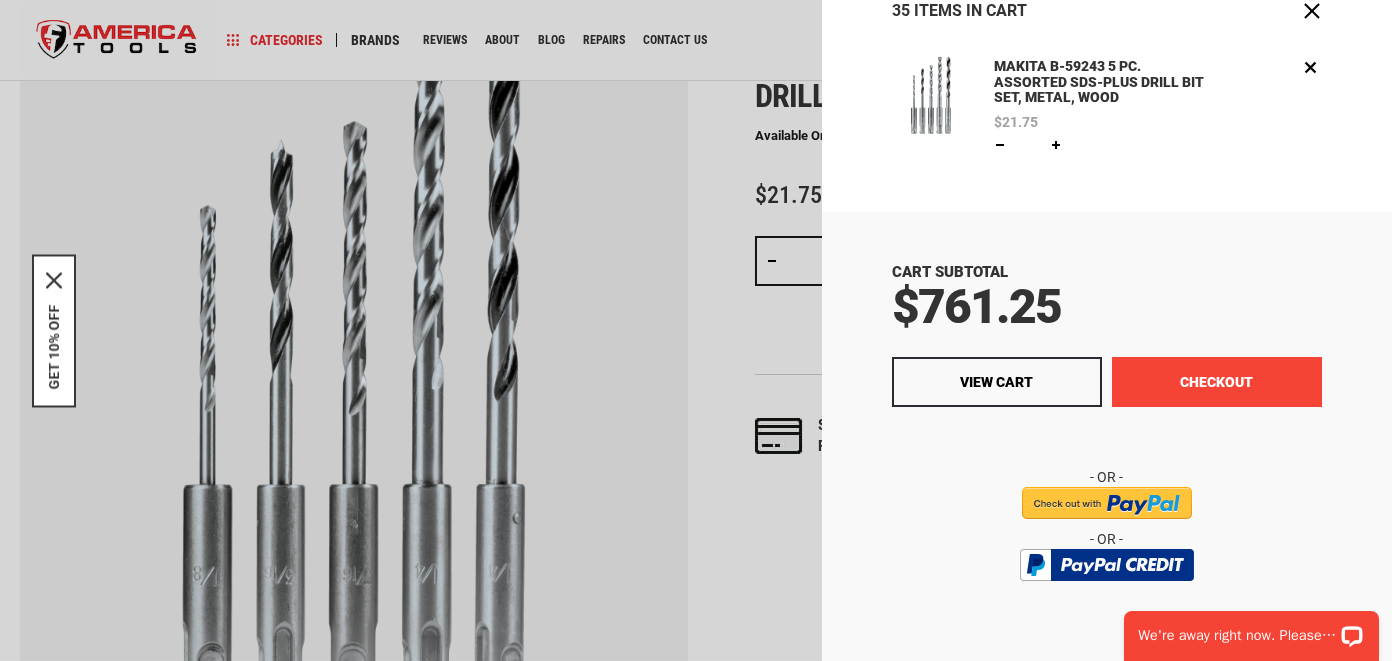 click on "Checkout" at bounding box center (1217, 382) 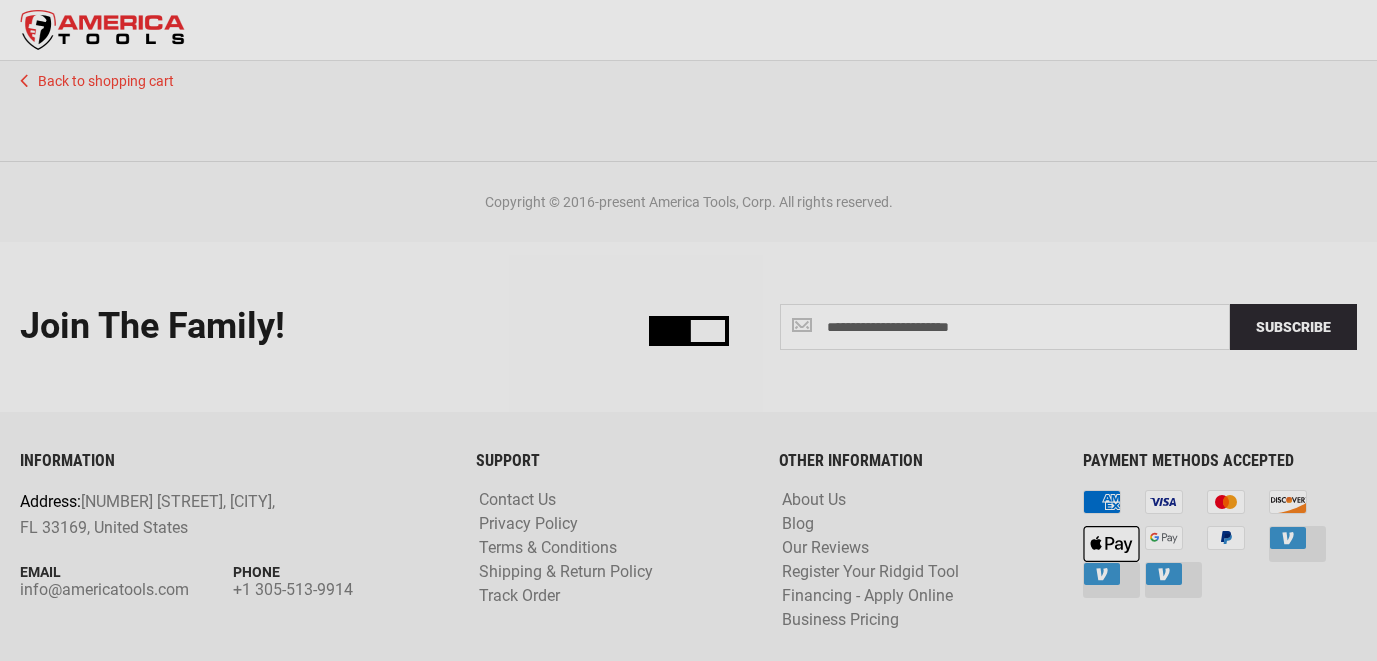 scroll, scrollTop: 0, scrollLeft: 0, axis: both 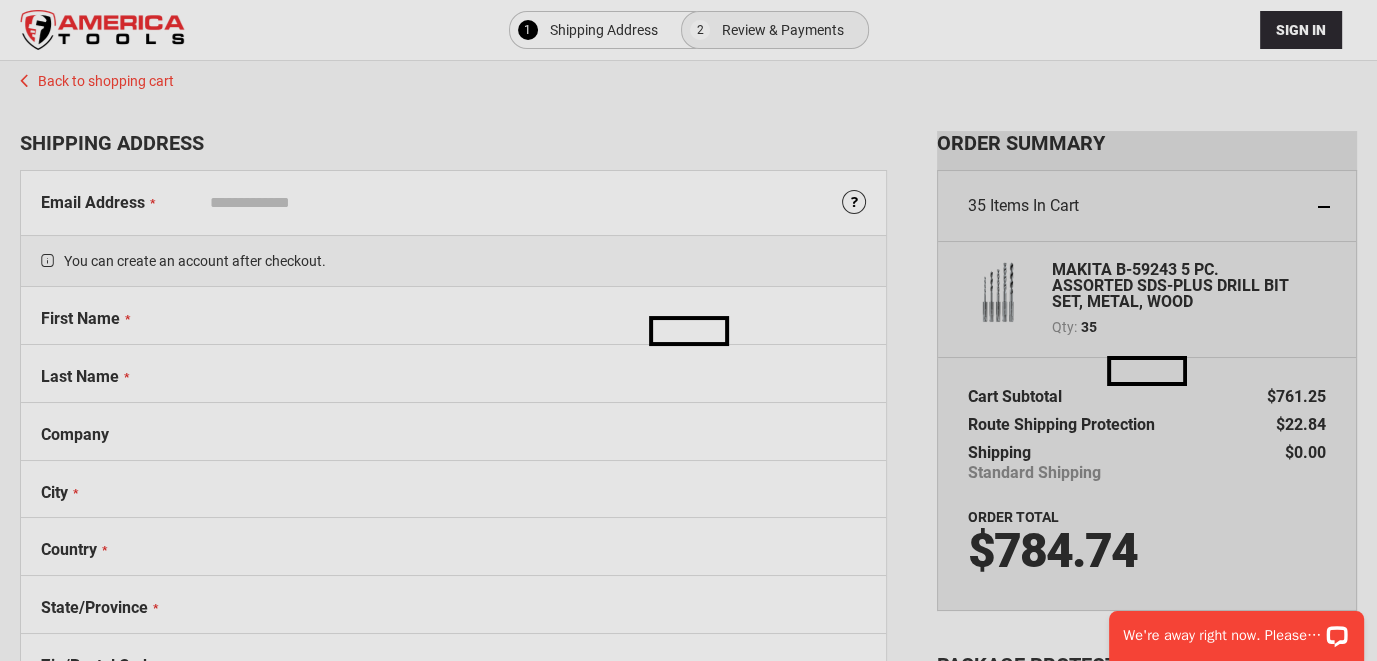 select on "**" 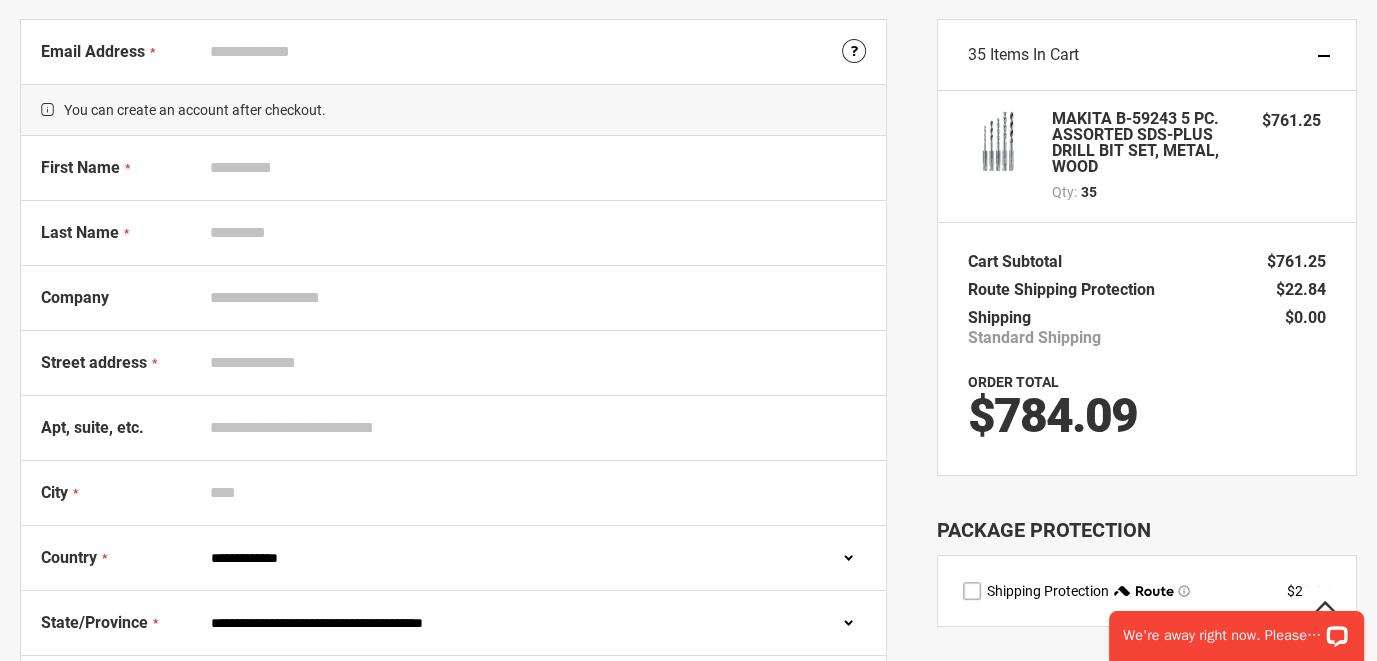 scroll, scrollTop: 200, scrollLeft: 0, axis: vertical 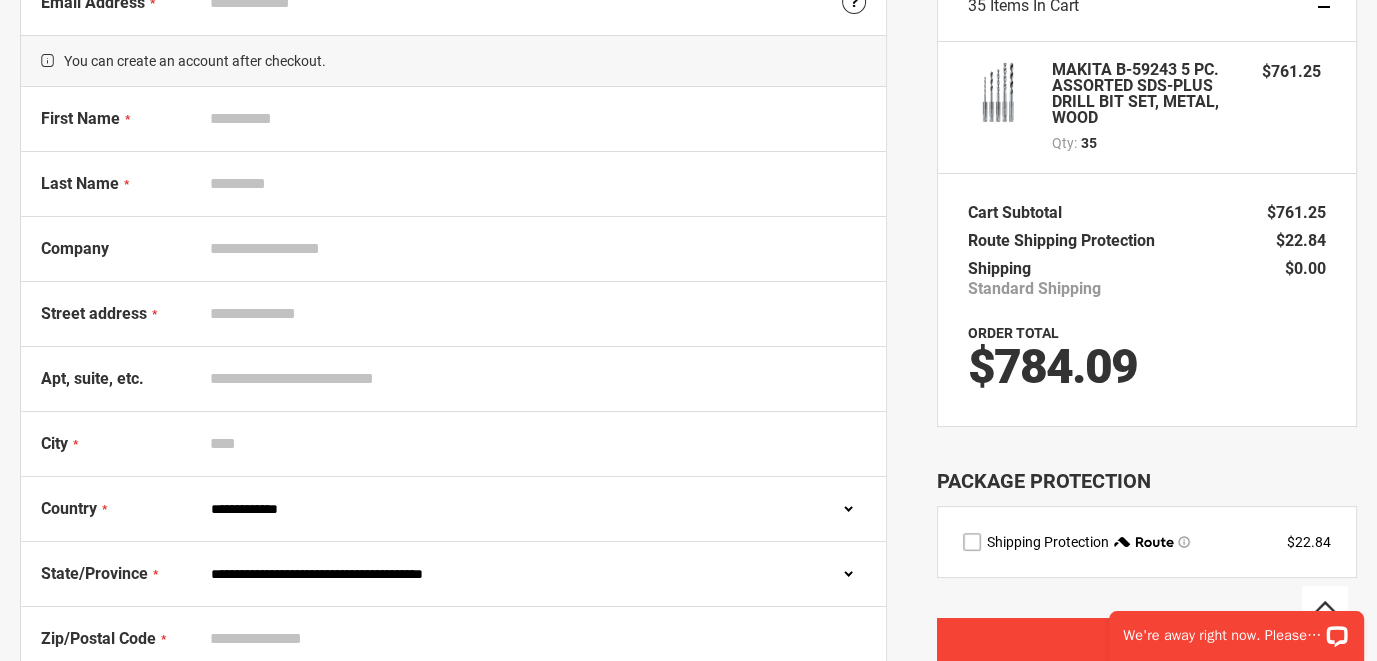 click on "**********" at bounding box center [533, 509] 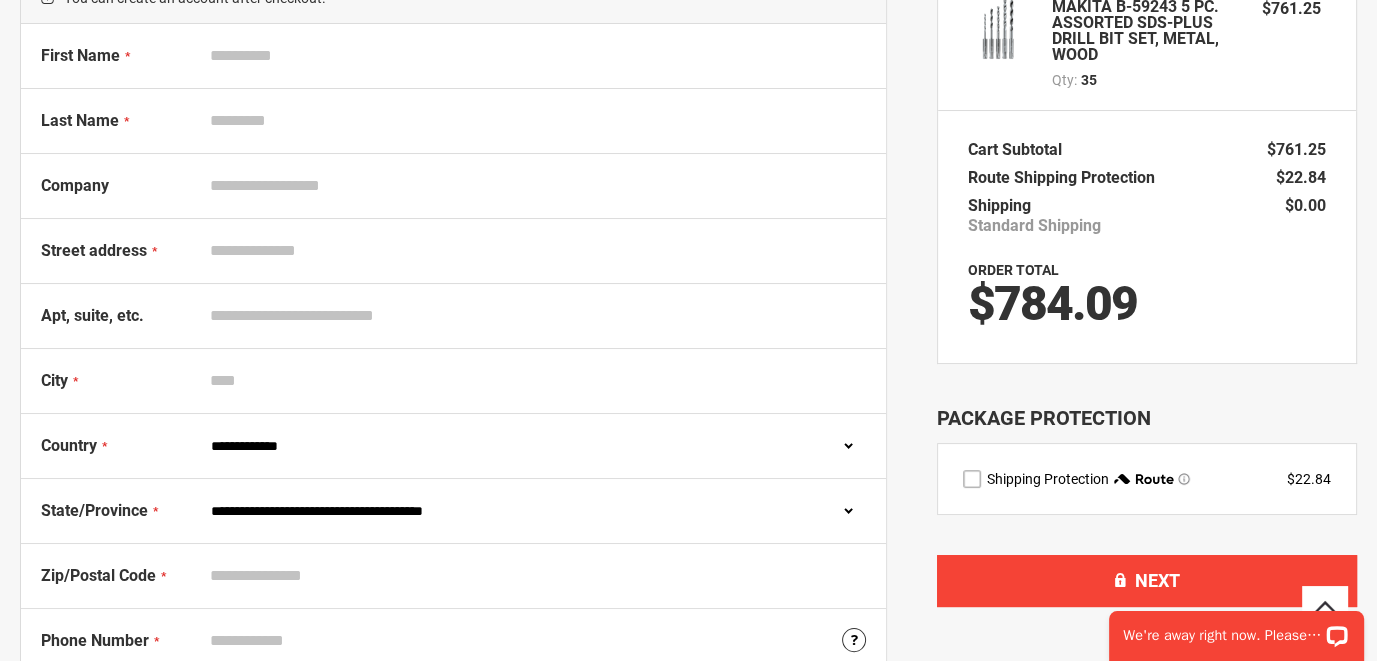 scroll, scrollTop: 500, scrollLeft: 0, axis: vertical 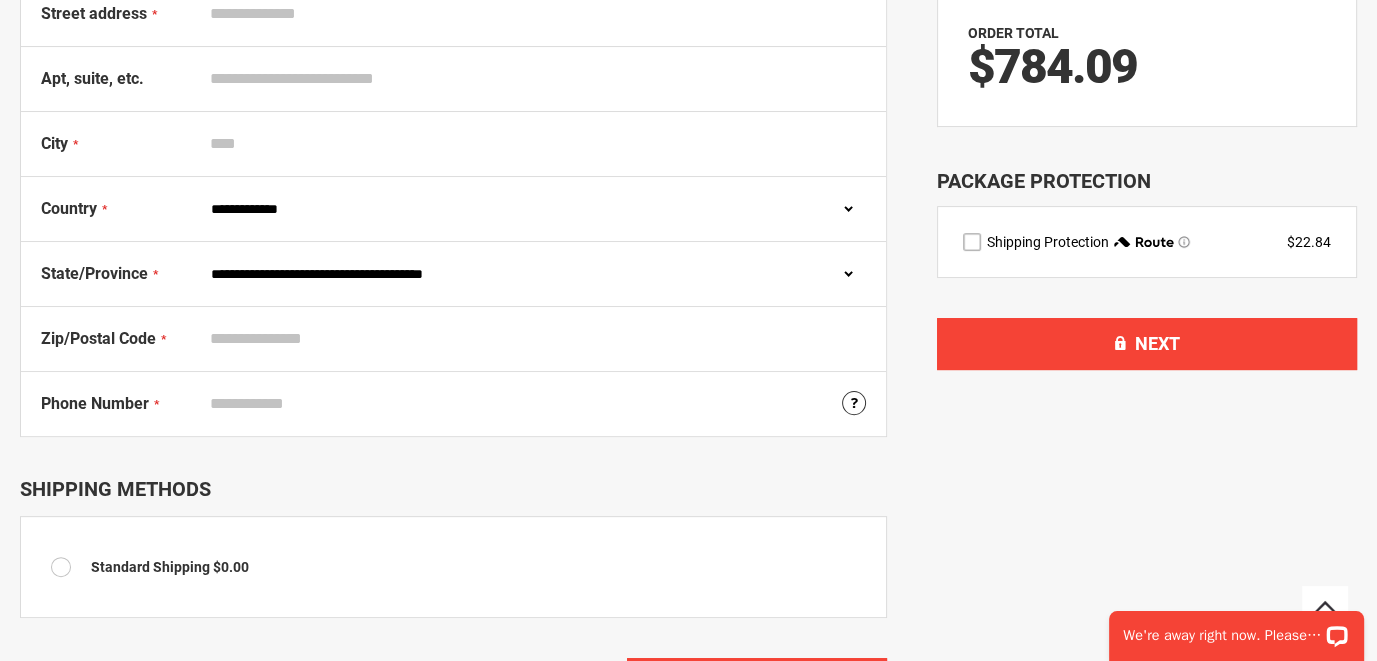 click on "City" at bounding box center [533, 144] 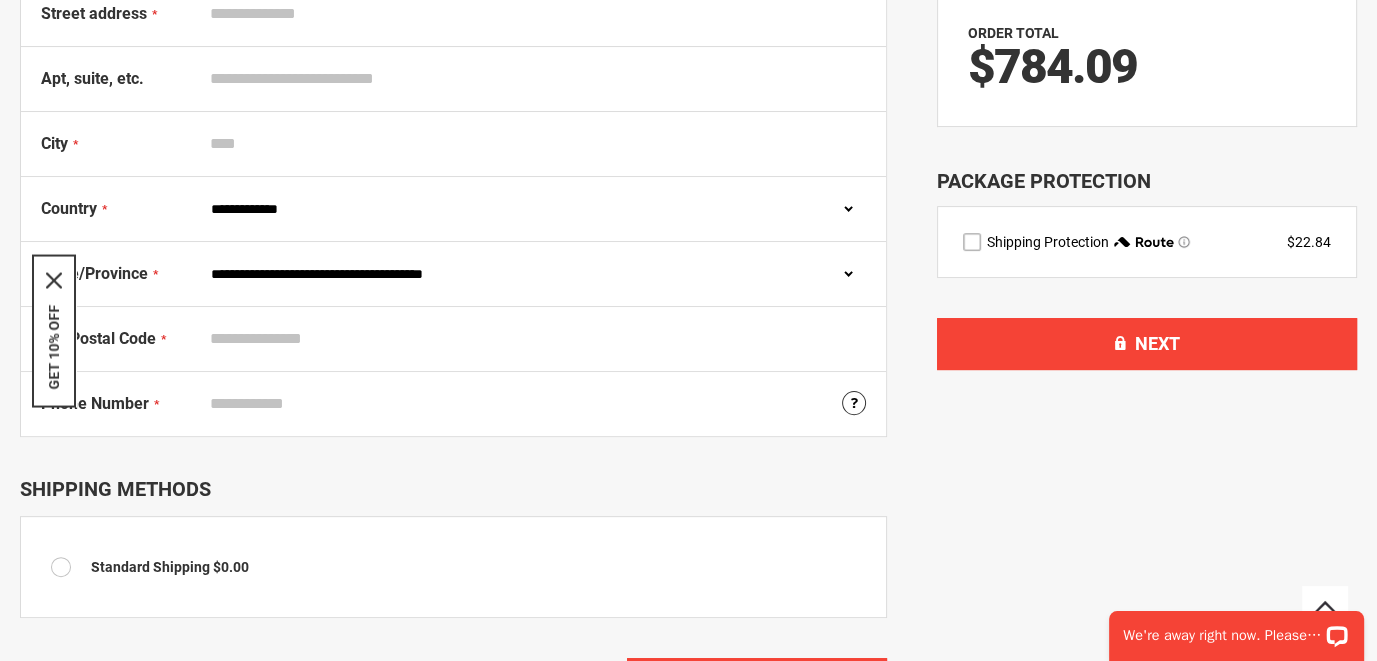 click on "**********" at bounding box center (533, 209) 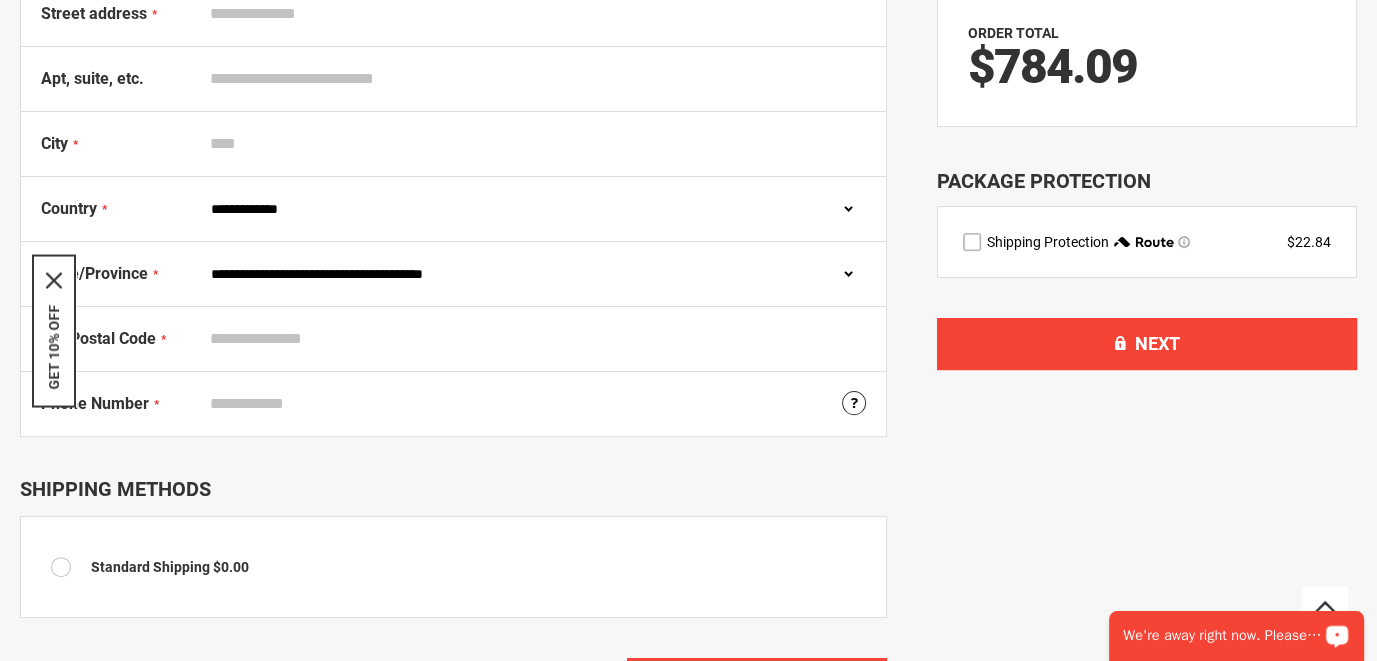 click on "We're away right now. Please check back later!" at bounding box center (1223, 636) 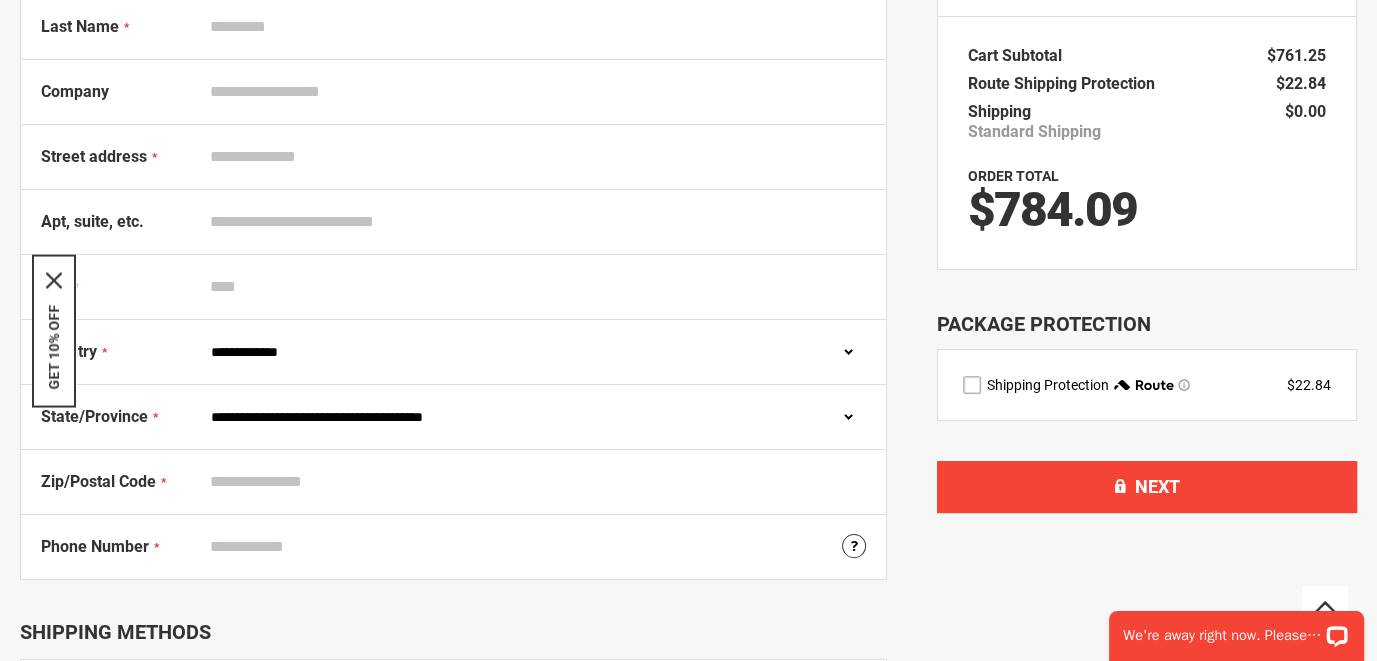 scroll, scrollTop: 400, scrollLeft: 0, axis: vertical 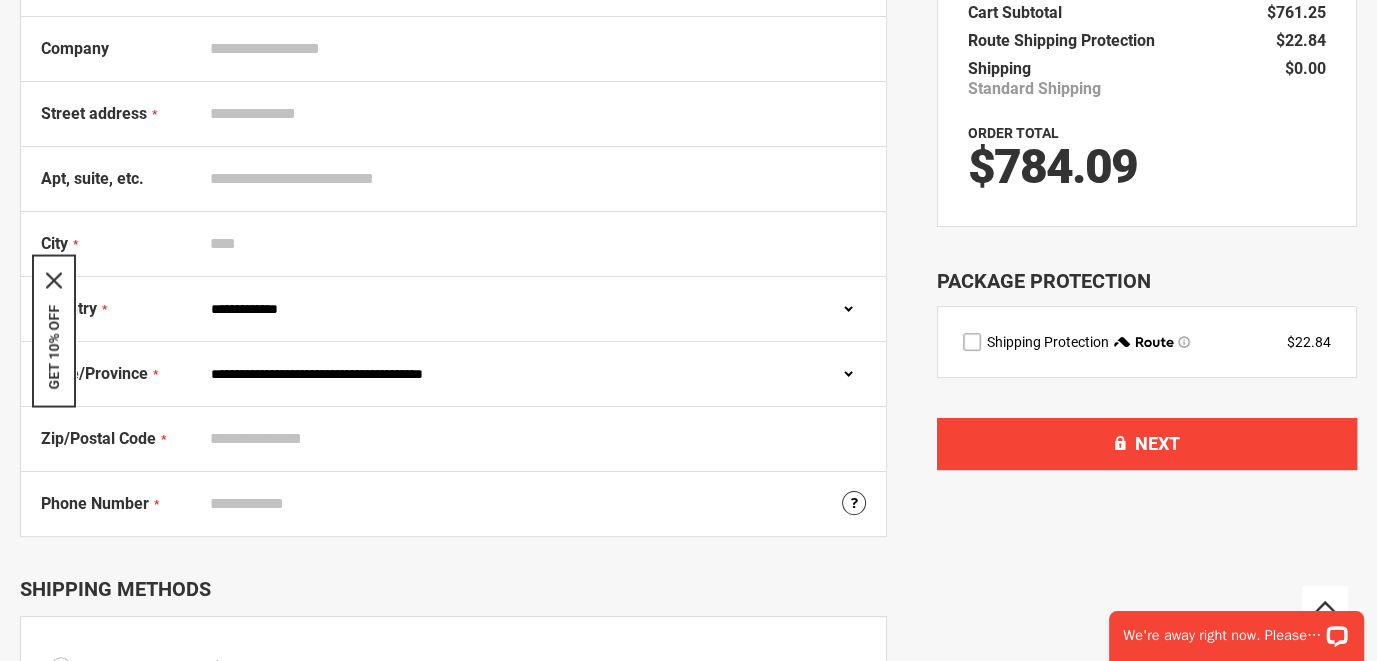 click on "**********" at bounding box center [533, 309] 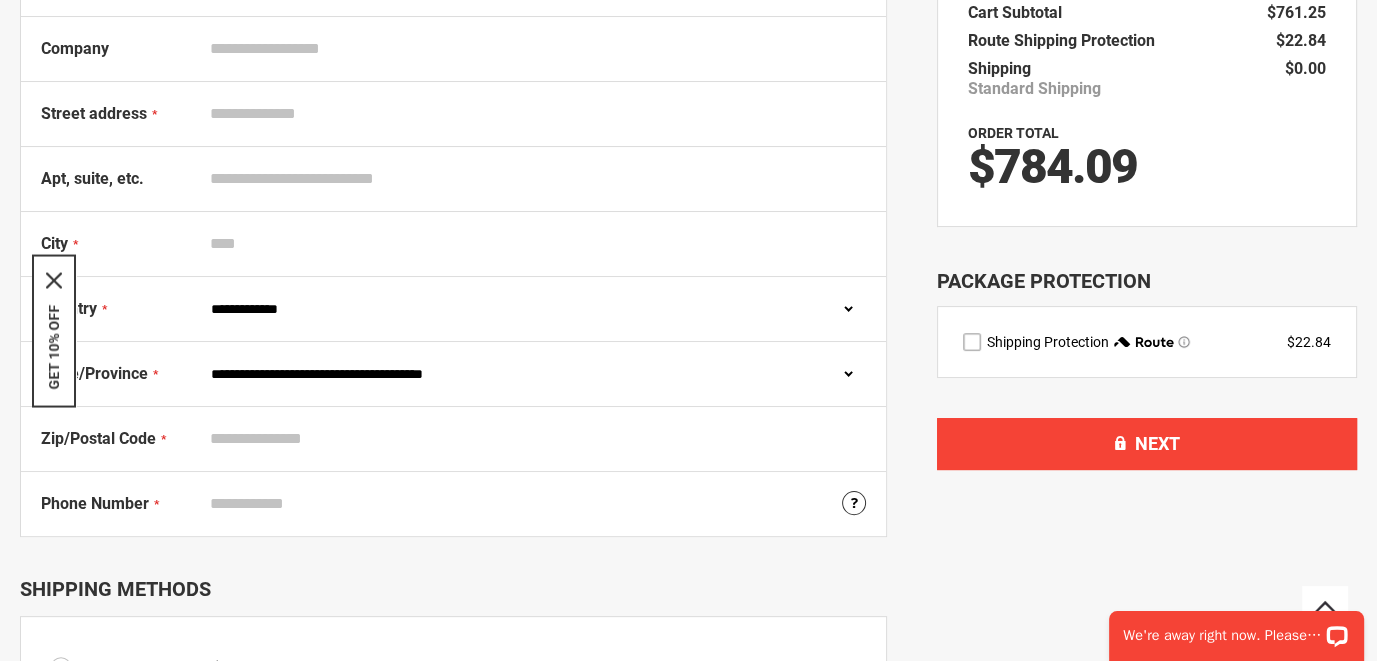 click on "City" at bounding box center [533, 244] 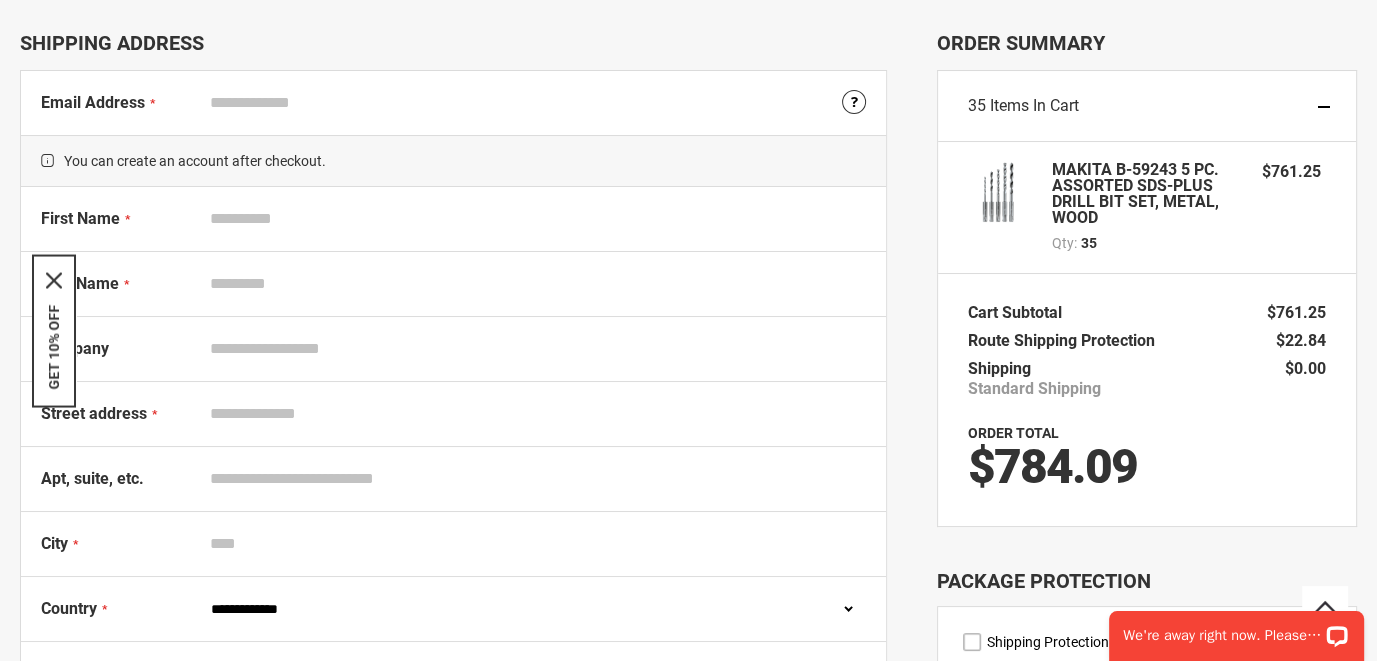 scroll, scrollTop: 100, scrollLeft: 0, axis: vertical 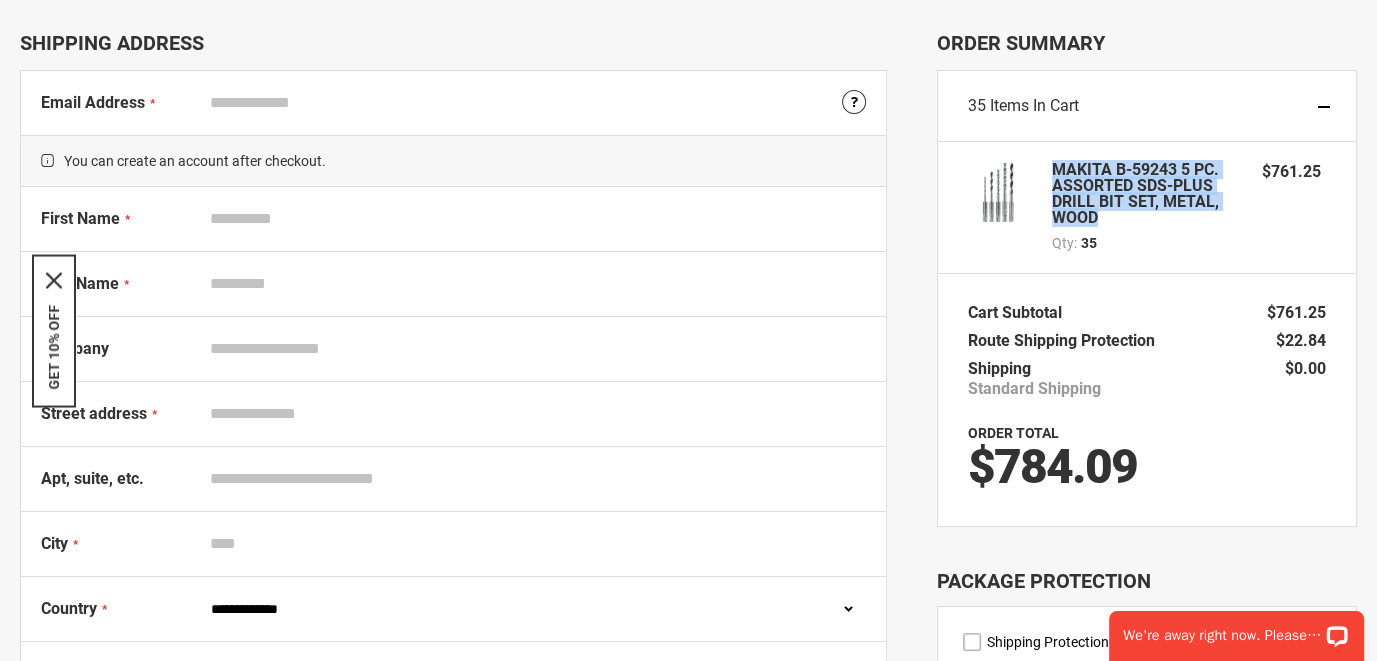 drag, startPoint x: 1054, startPoint y: 163, endPoint x: 1100, endPoint y: 220, distance: 73.24616 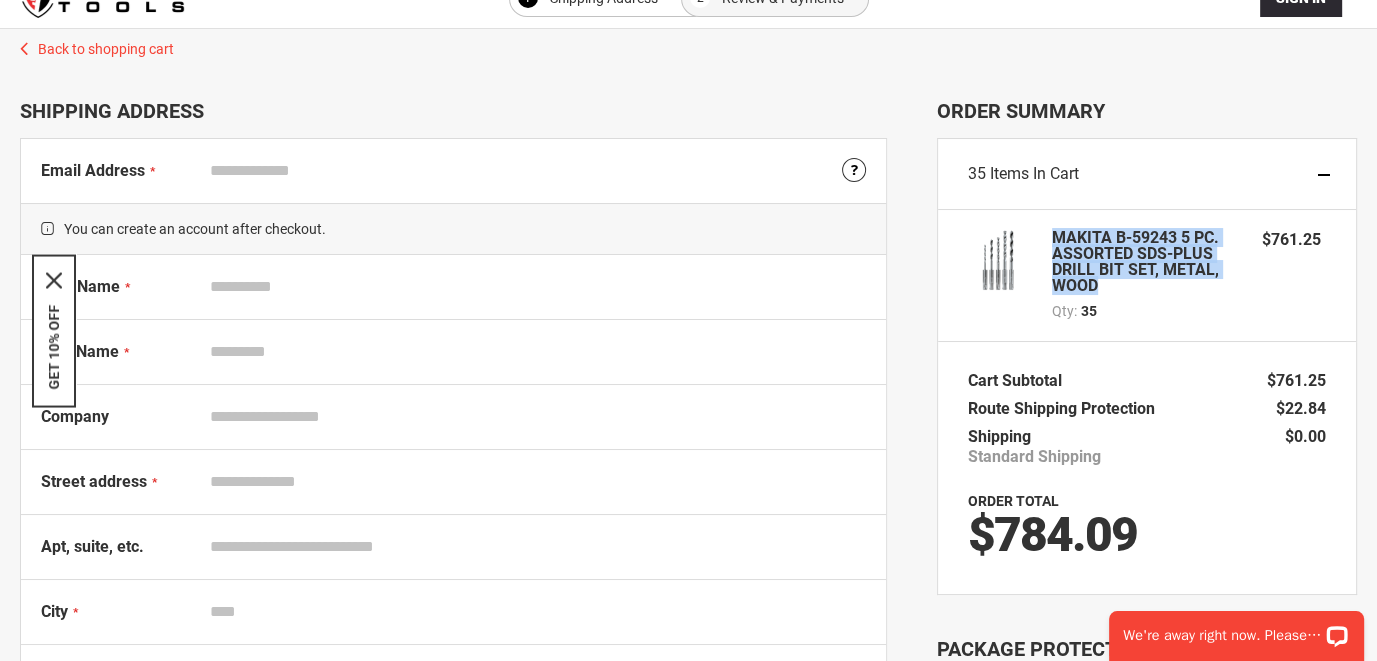 scroll, scrollTop: 0, scrollLeft: 0, axis: both 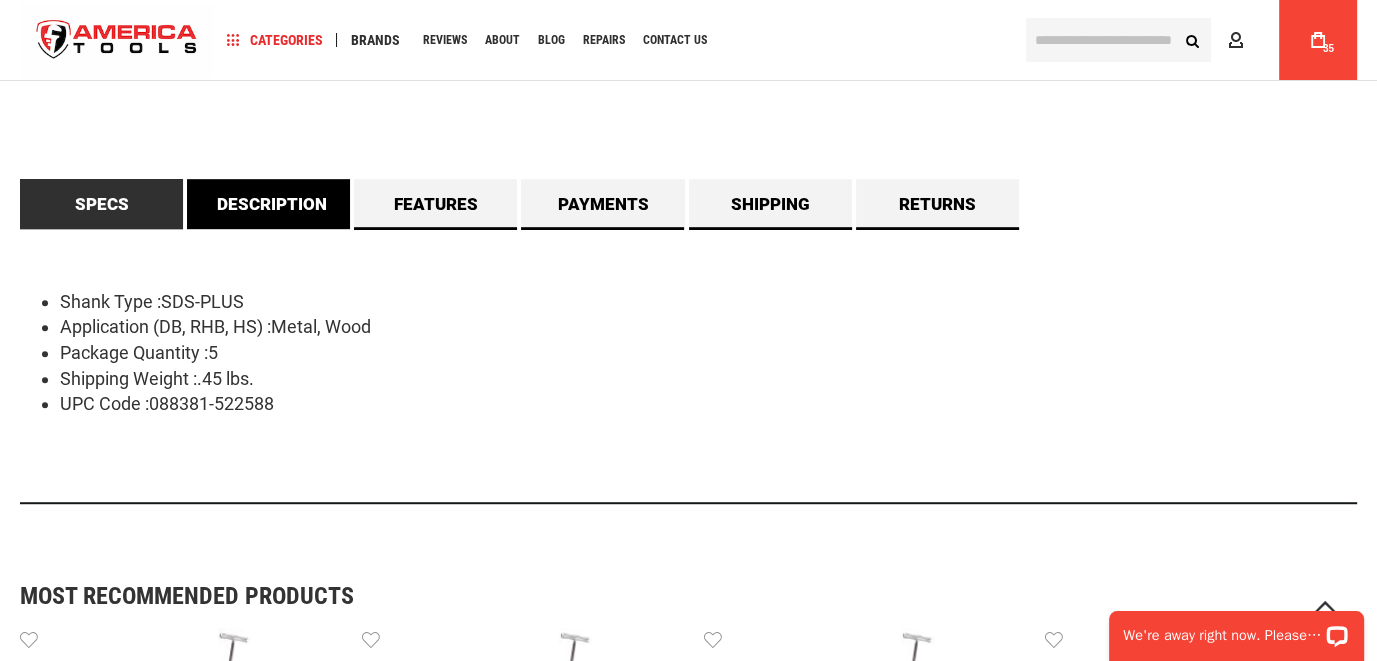 click on "Description" at bounding box center [268, 204] 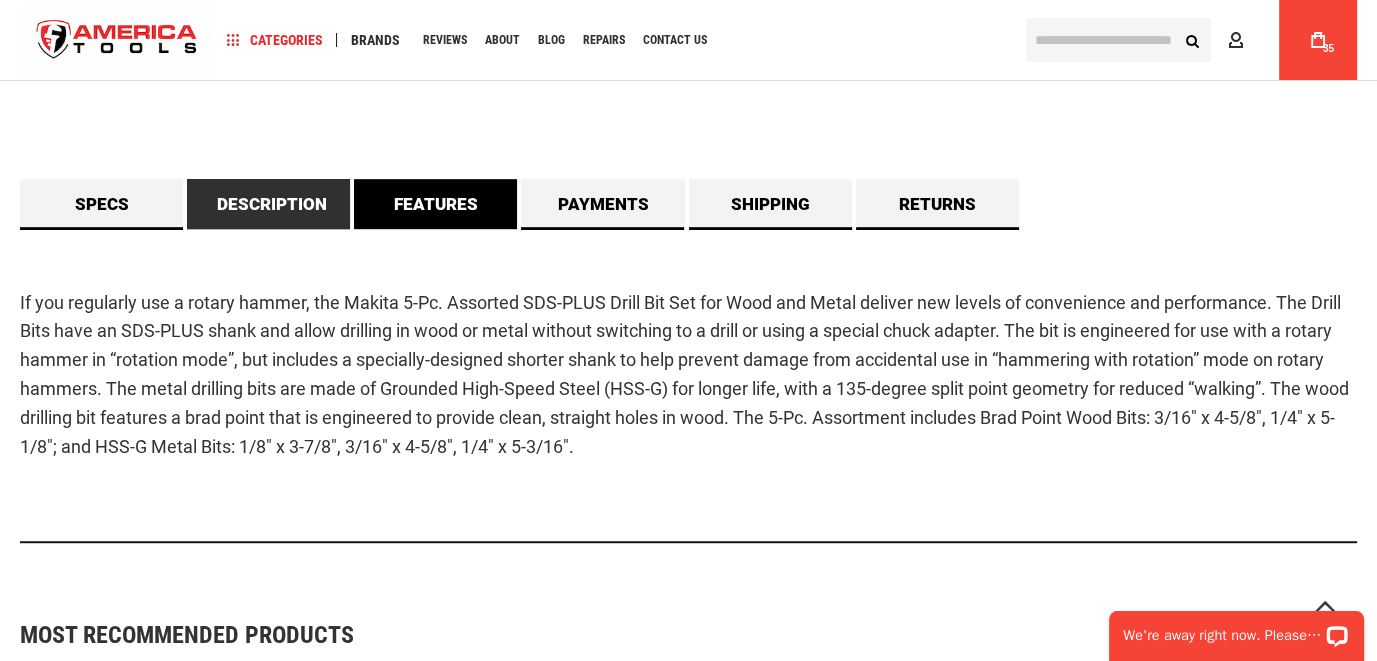 click on "Features" at bounding box center [435, 204] 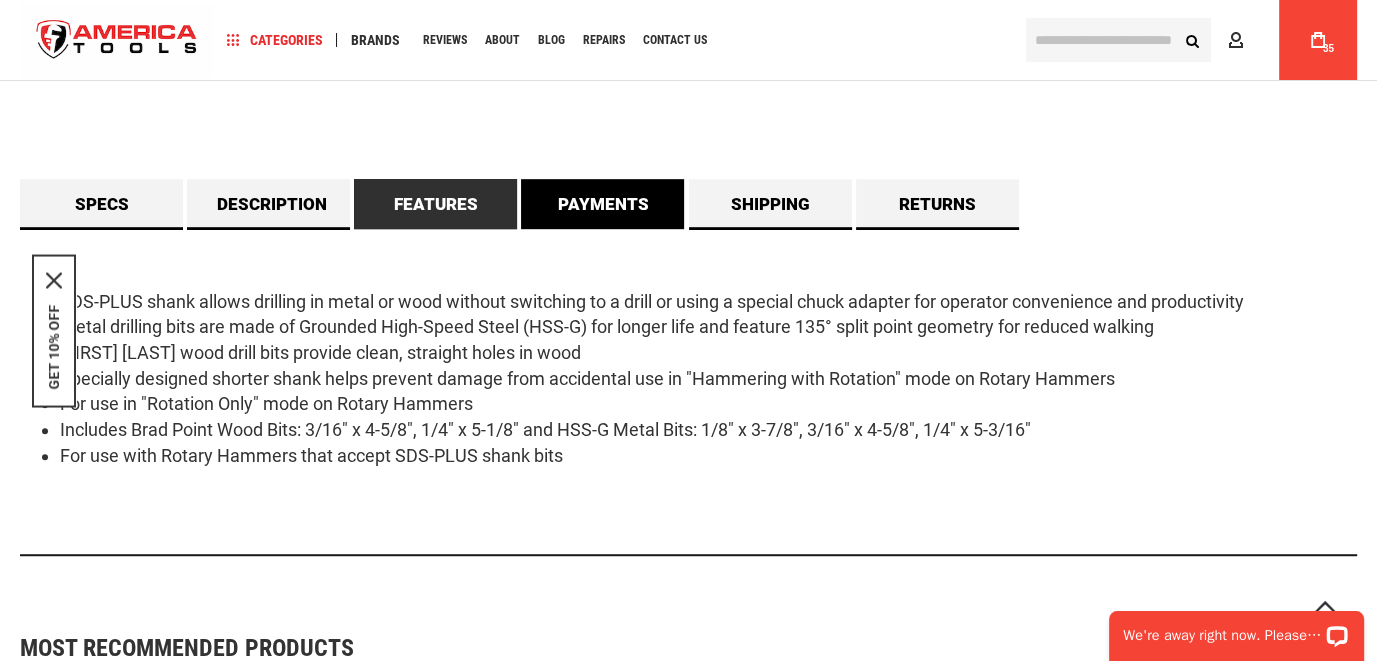 click on "Payments" at bounding box center (602, 204) 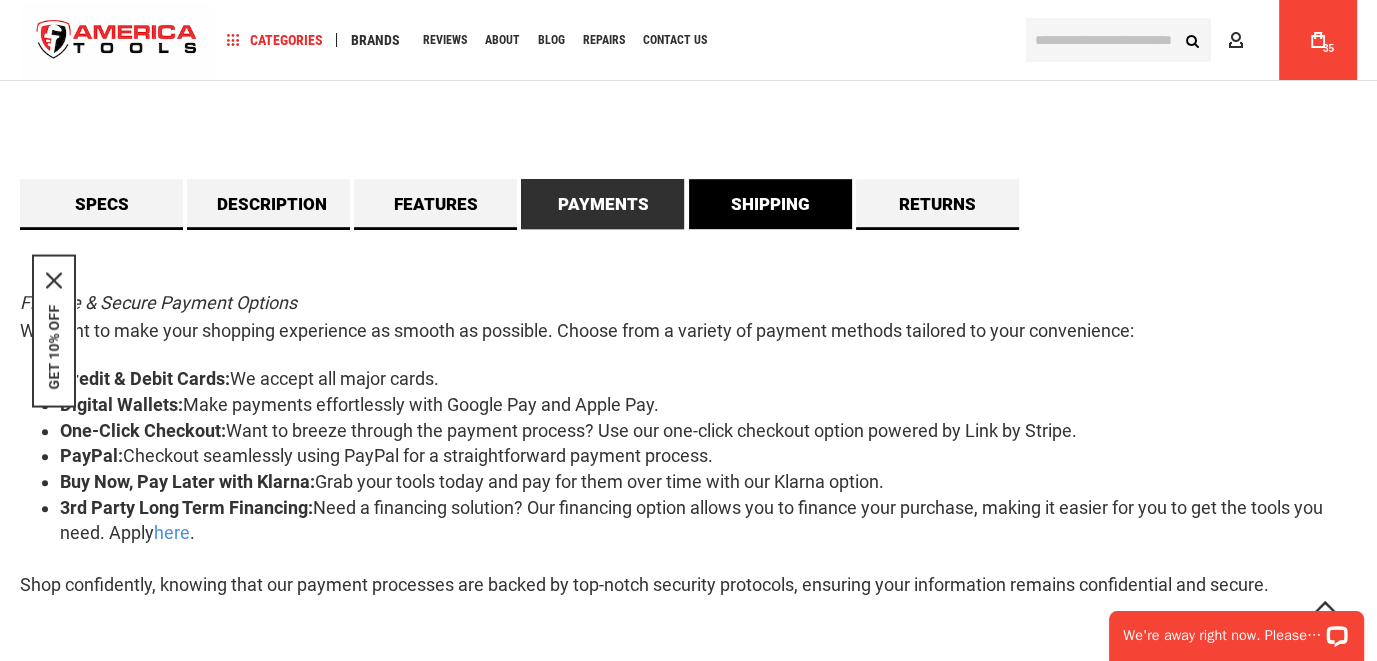 click on "Shipping" at bounding box center [770, 204] 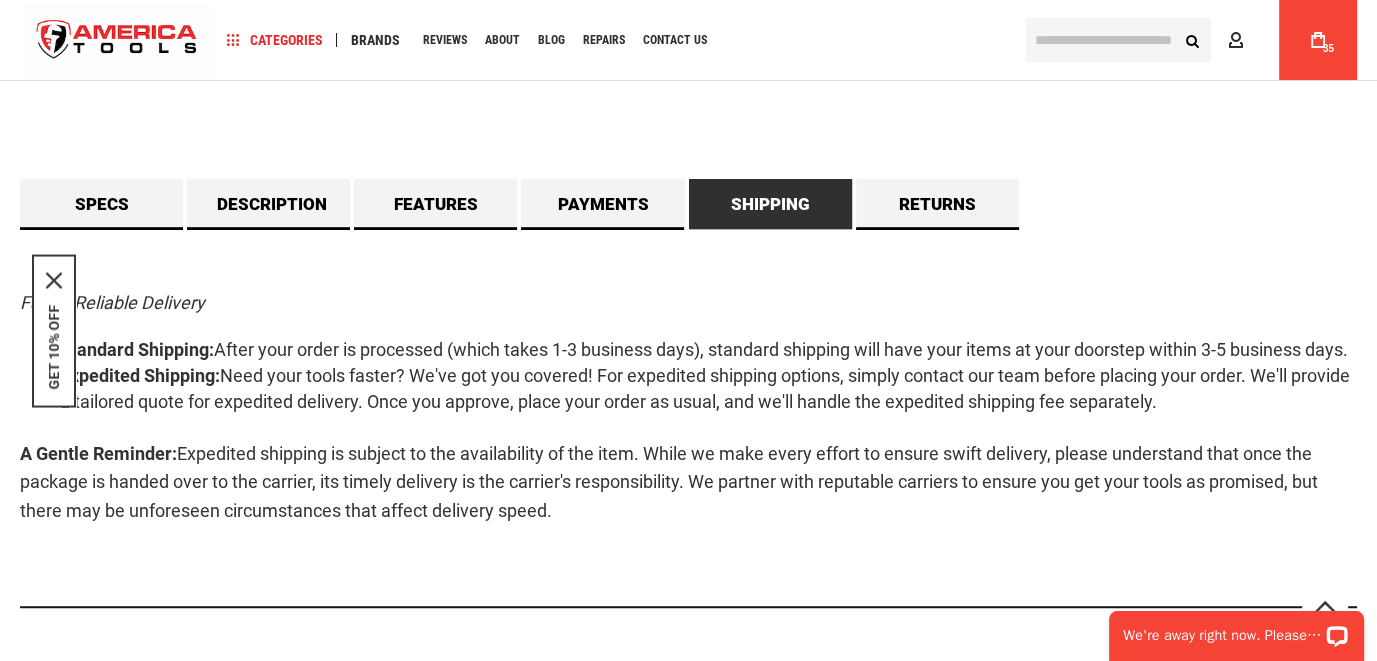 click on "Fast & Reliable Delivery" at bounding box center [688, 303] 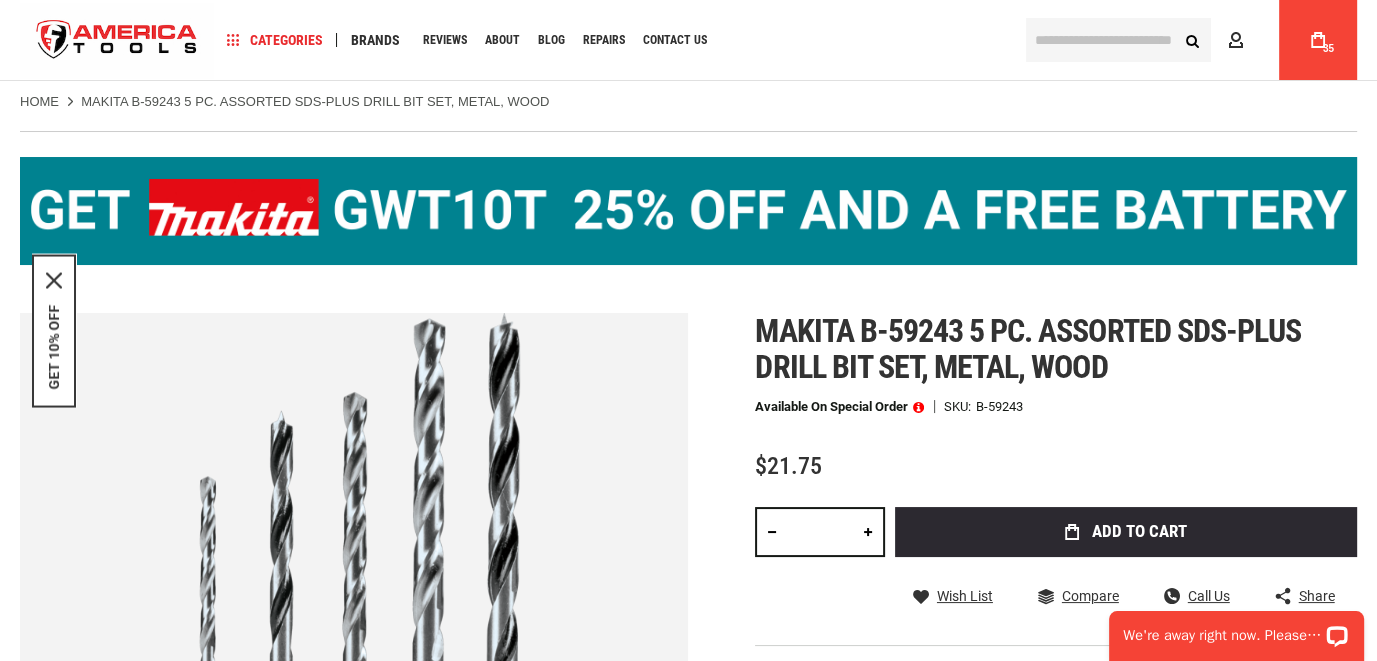 scroll, scrollTop: 0, scrollLeft: 0, axis: both 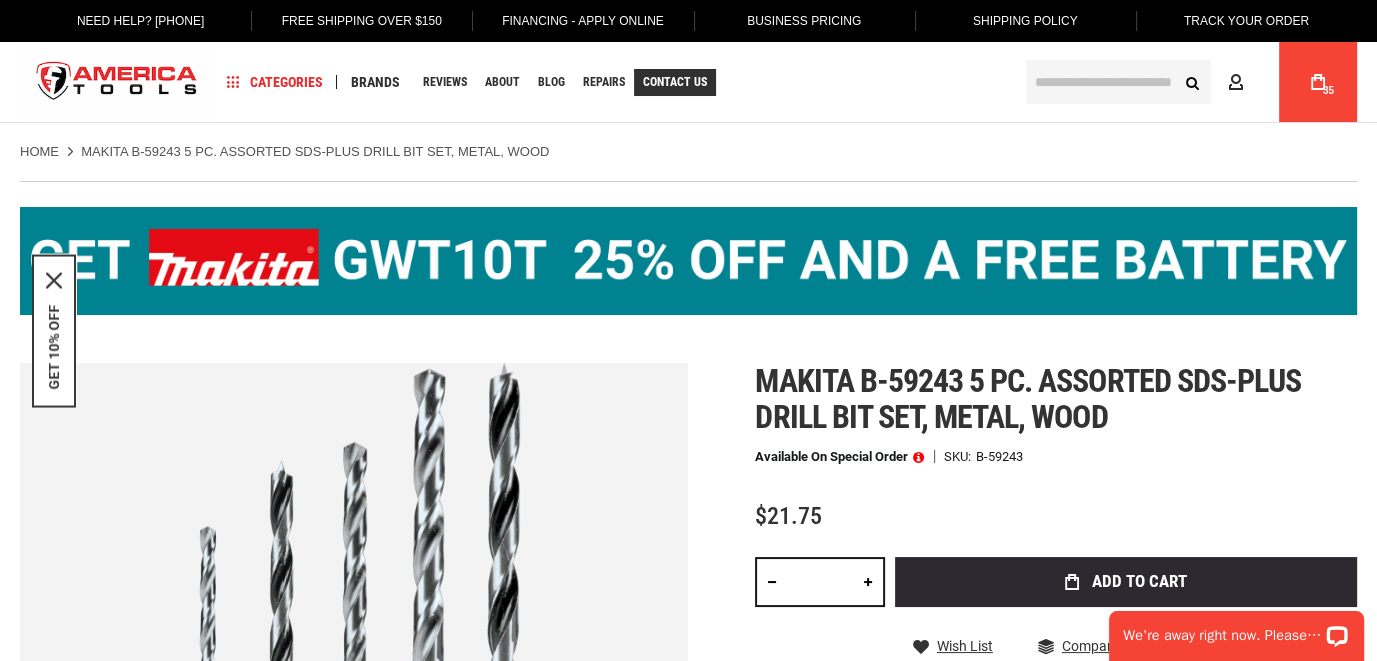 click on "Contact Us" at bounding box center [675, 82] 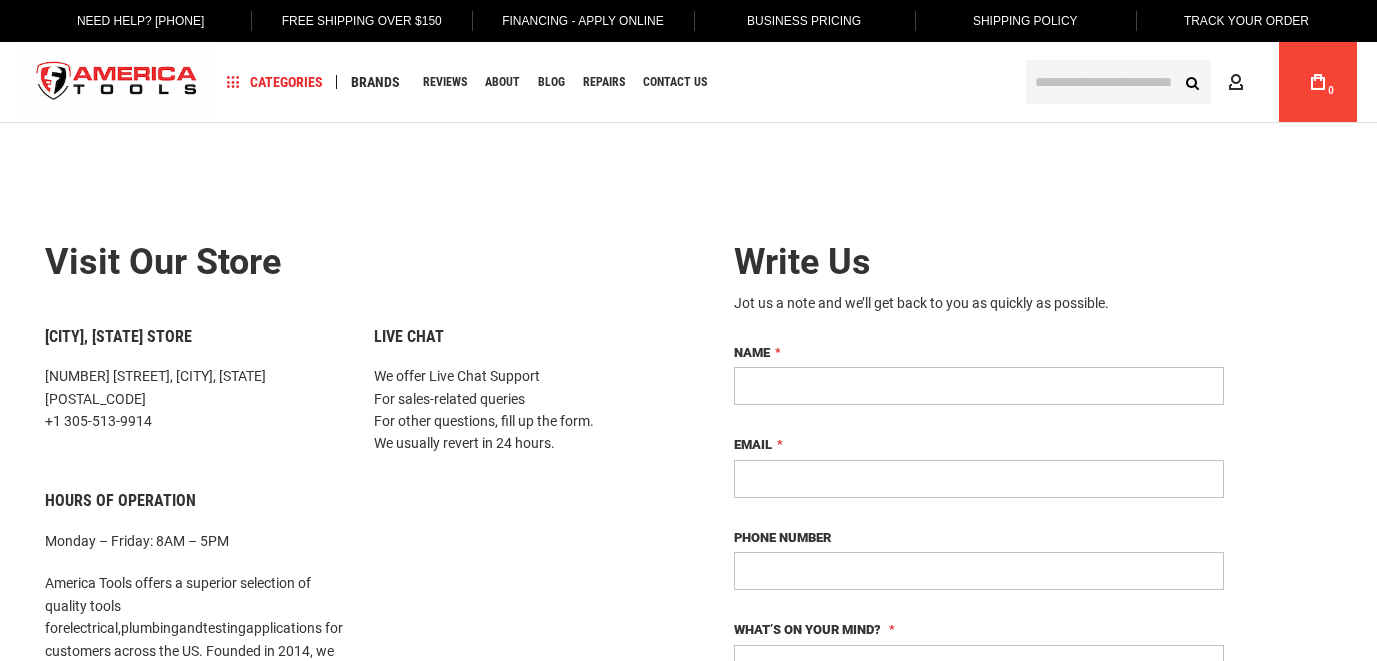 scroll, scrollTop: 0, scrollLeft: 0, axis: both 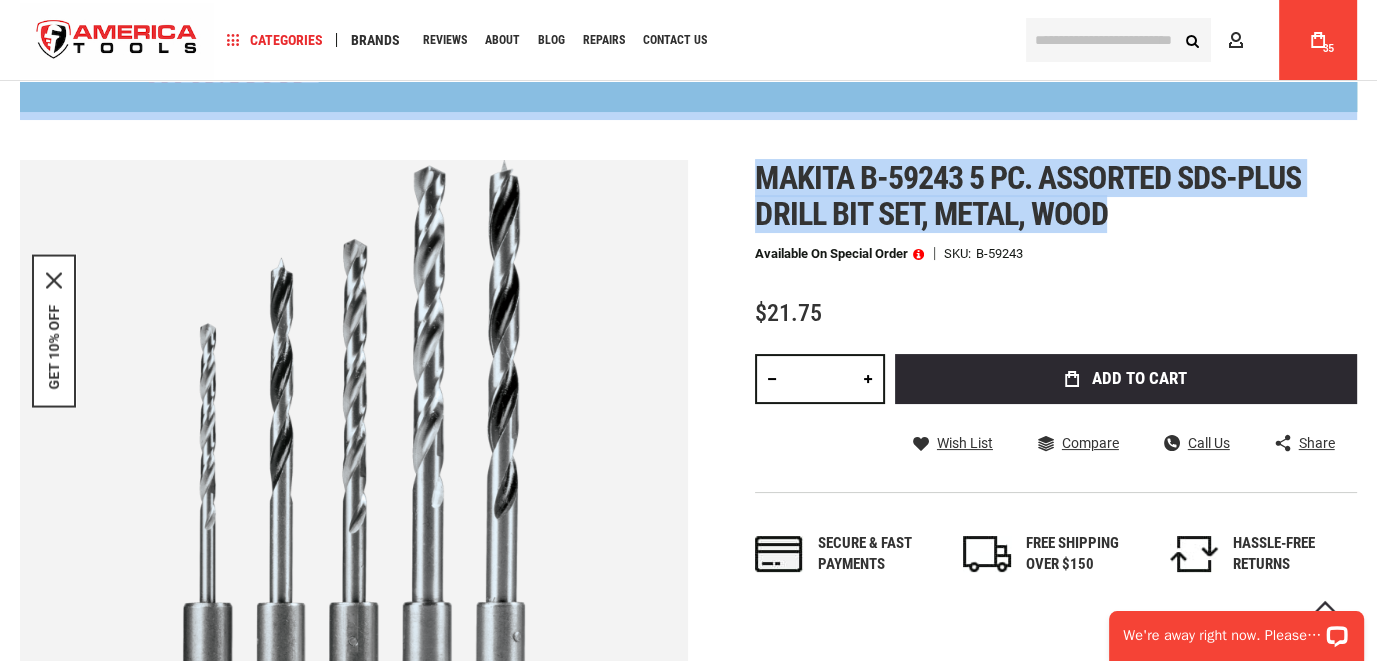 drag, startPoint x: 753, startPoint y: 157, endPoint x: 1175, endPoint y: 213, distance: 425.69943 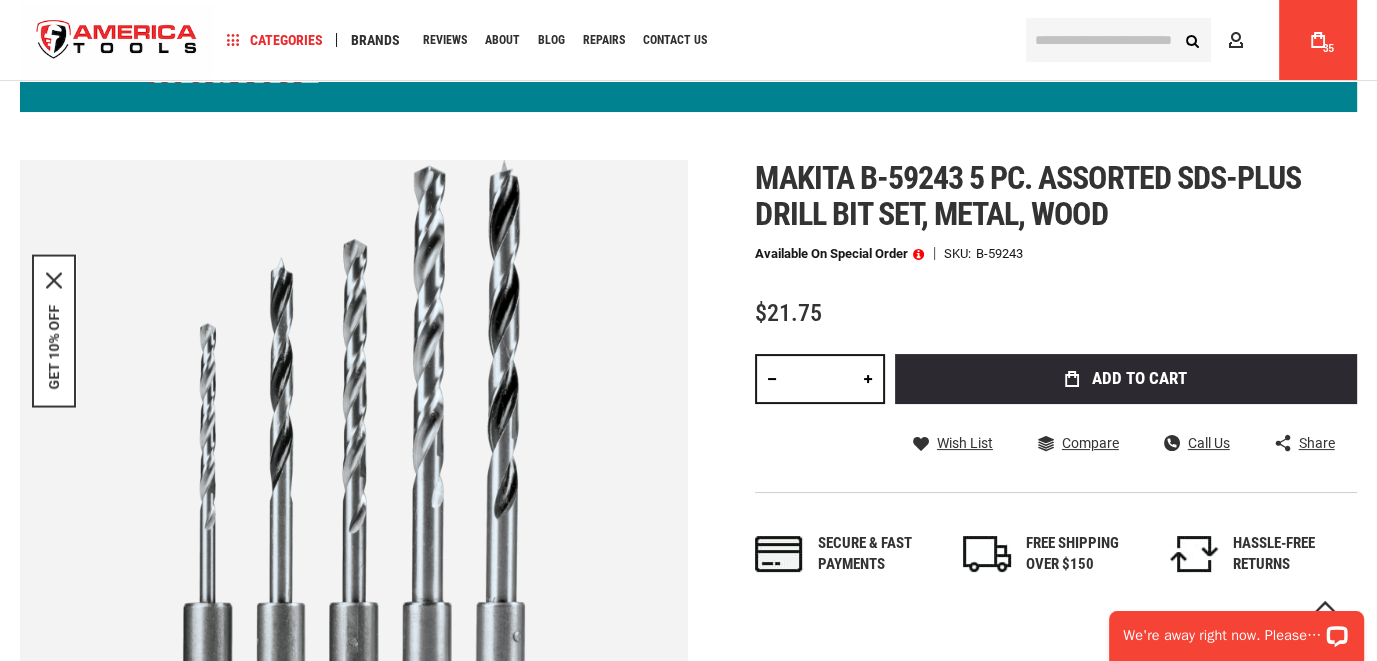 click on "Available on Special Order
SKU
B-59243" at bounding box center (1056, 254) 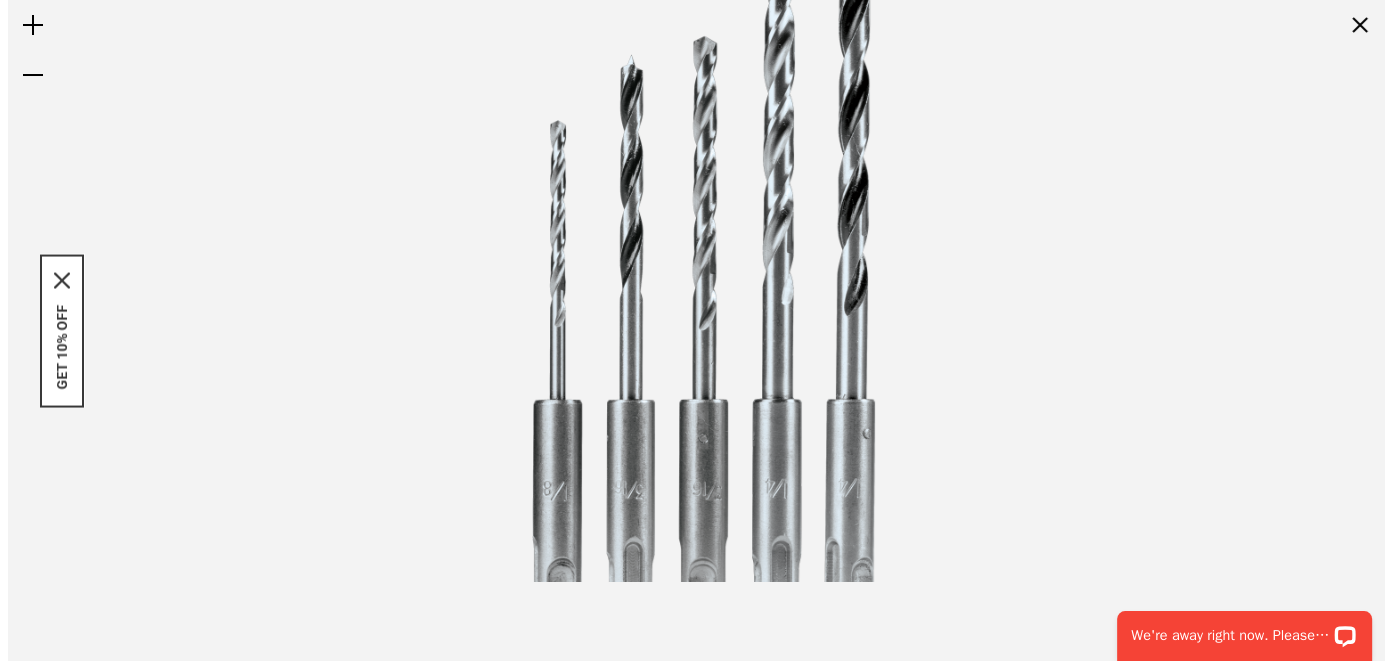 scroll, scrollTop: 0, scrollLeft: 0, axis: both 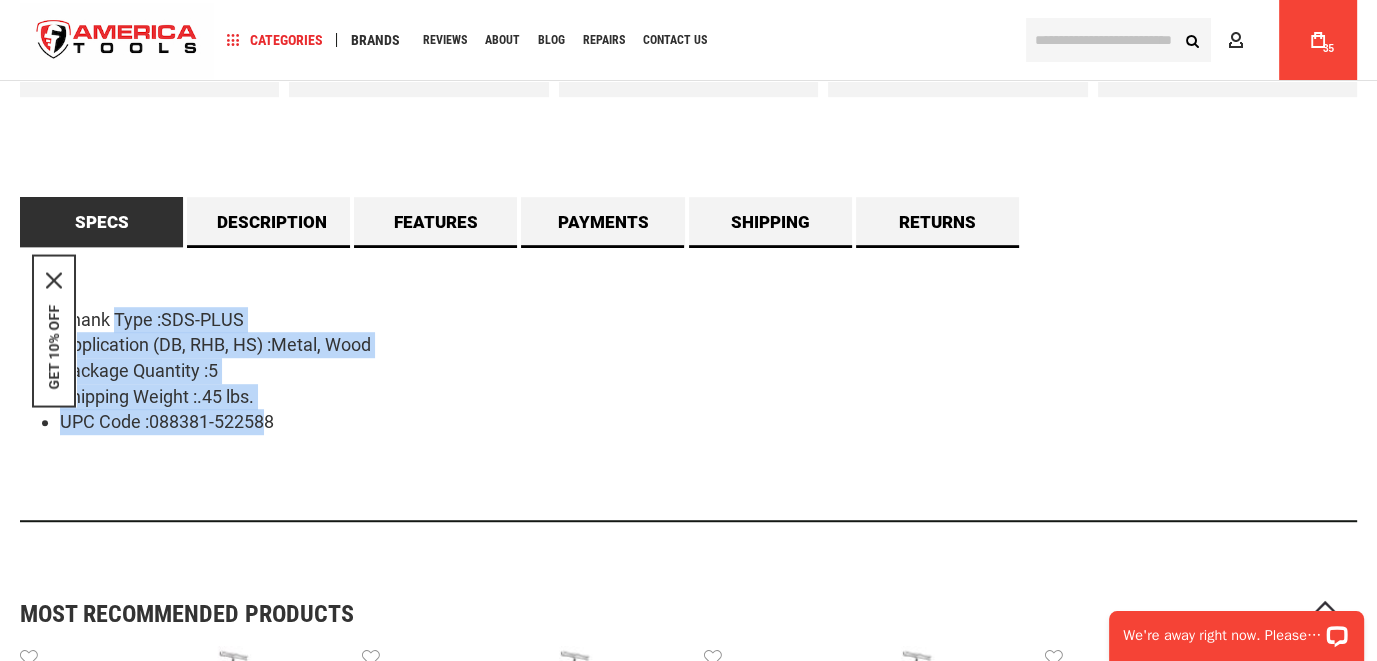 drag, startPoint x: 106, startPoint y: 274, endPoint x: 257, endPoint y: 412, distance: 204.5605 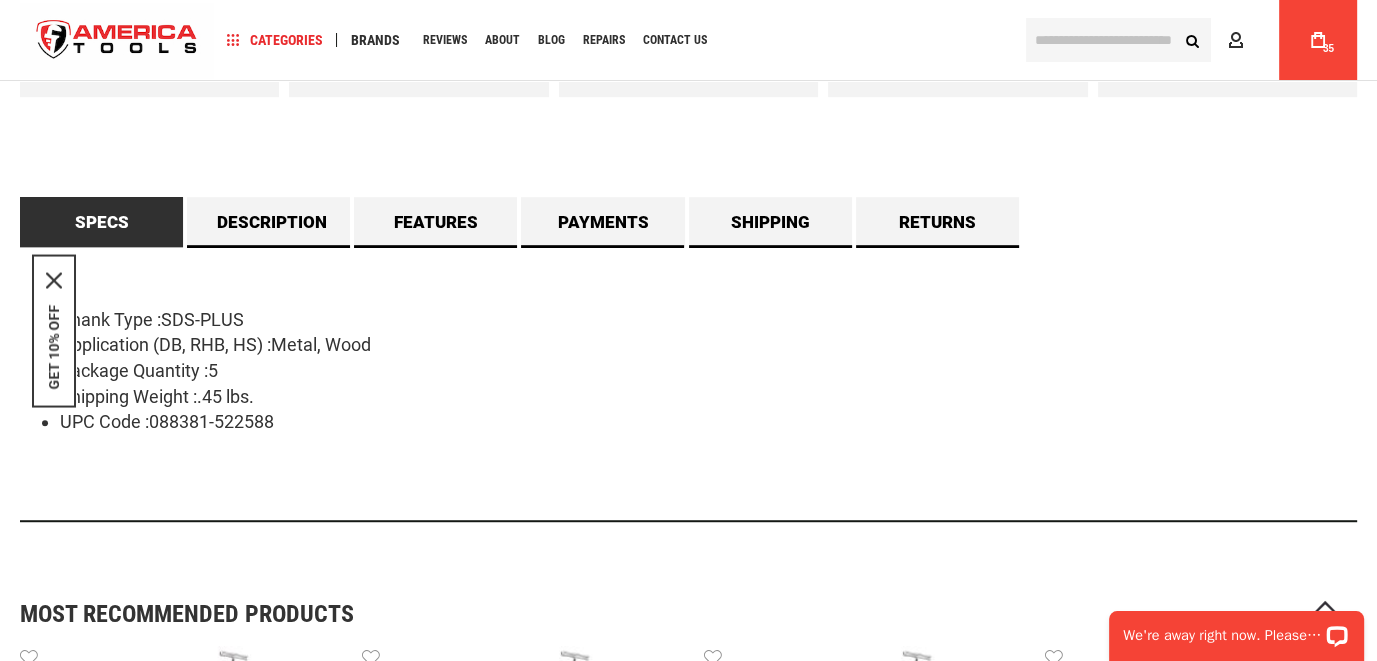 click on "UPC Code :088381-522588" at bounding box center [708, 422] 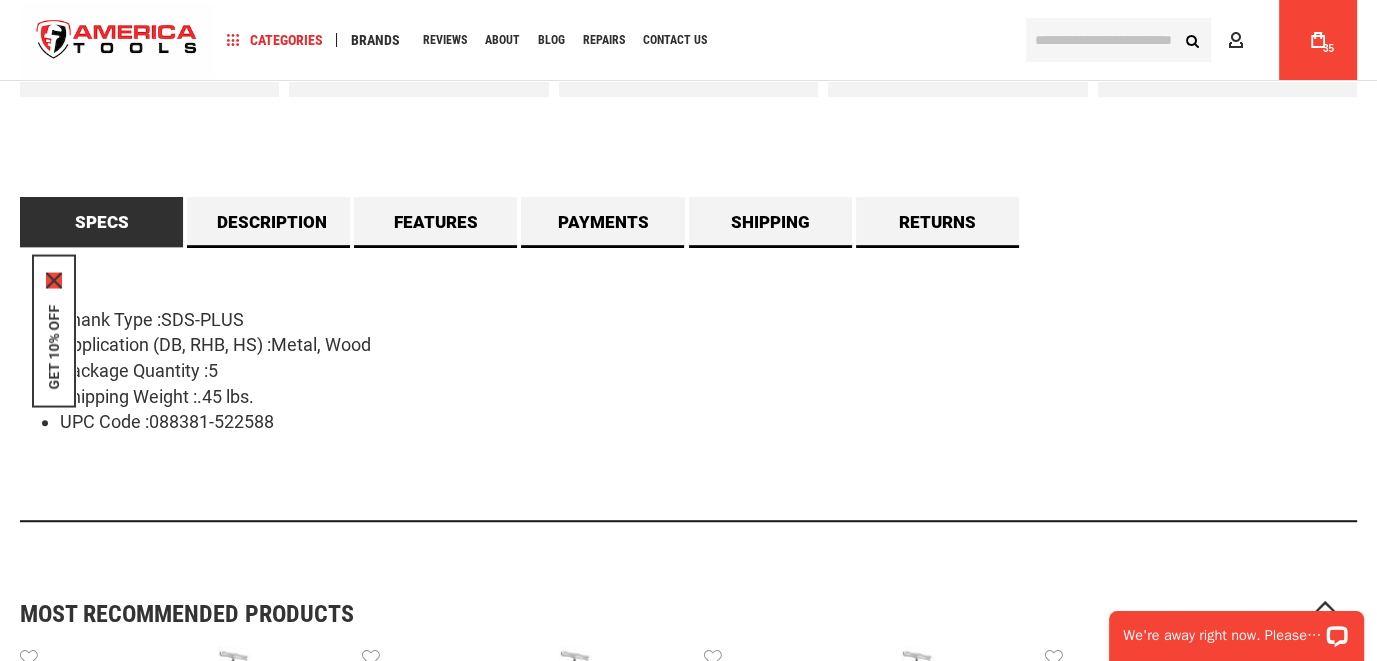 click 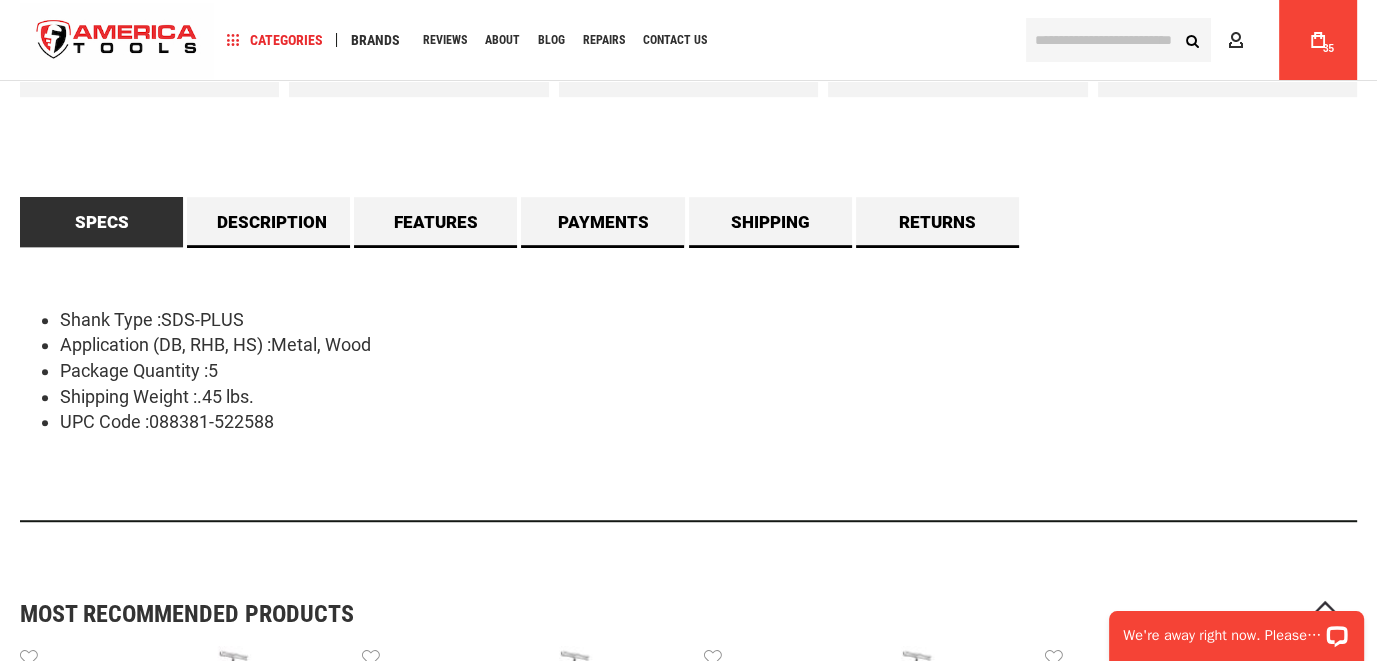drag, startPoint x: 52, startPoint y: 294, endPoint x: 305, endPoint y: 452, distance: 298.28342 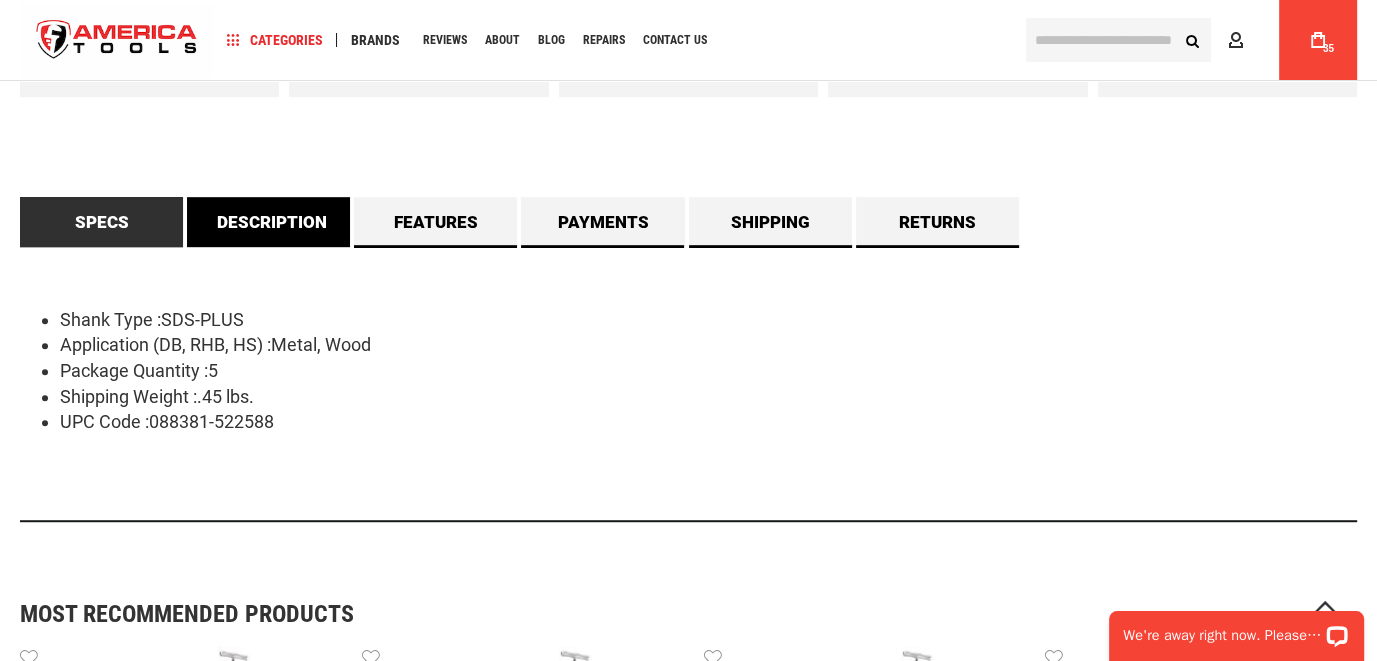 click on "Description" at bounding box center (268, 222) 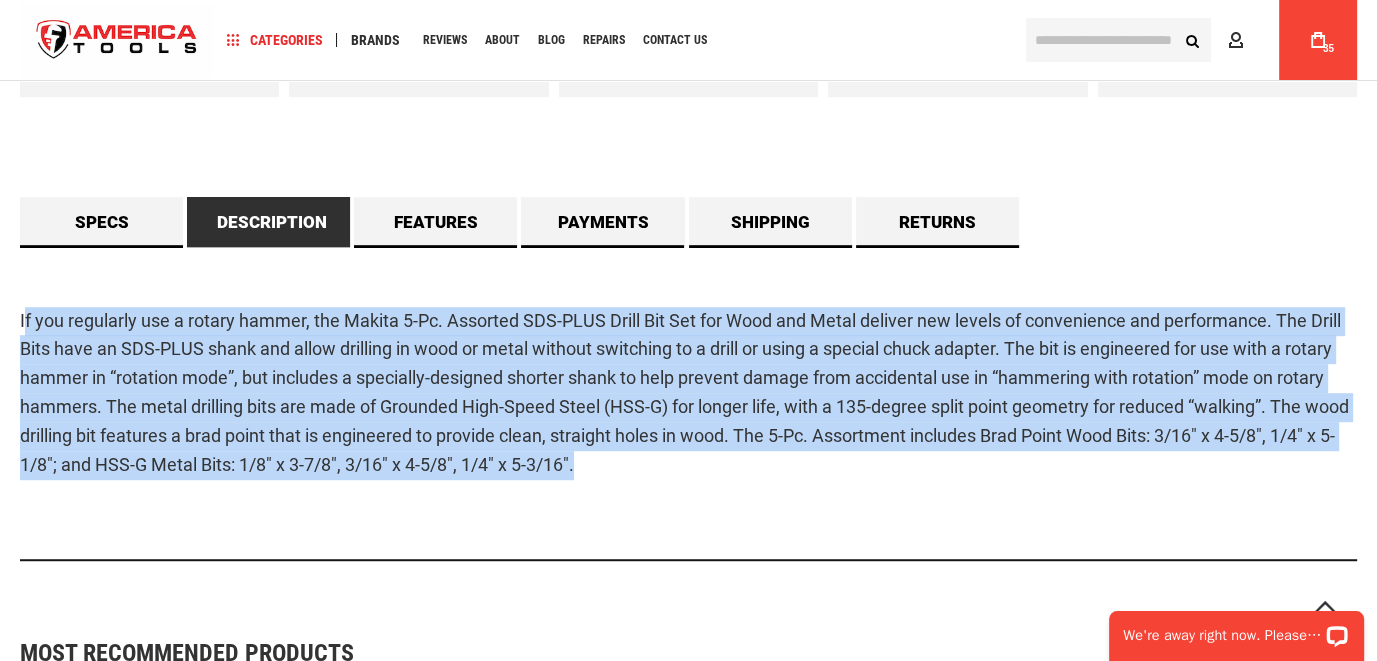 drag, startPoint x: 22, startPoint y: 293, endPoint x: 667, endPoint y: 496, distance: 676.1908 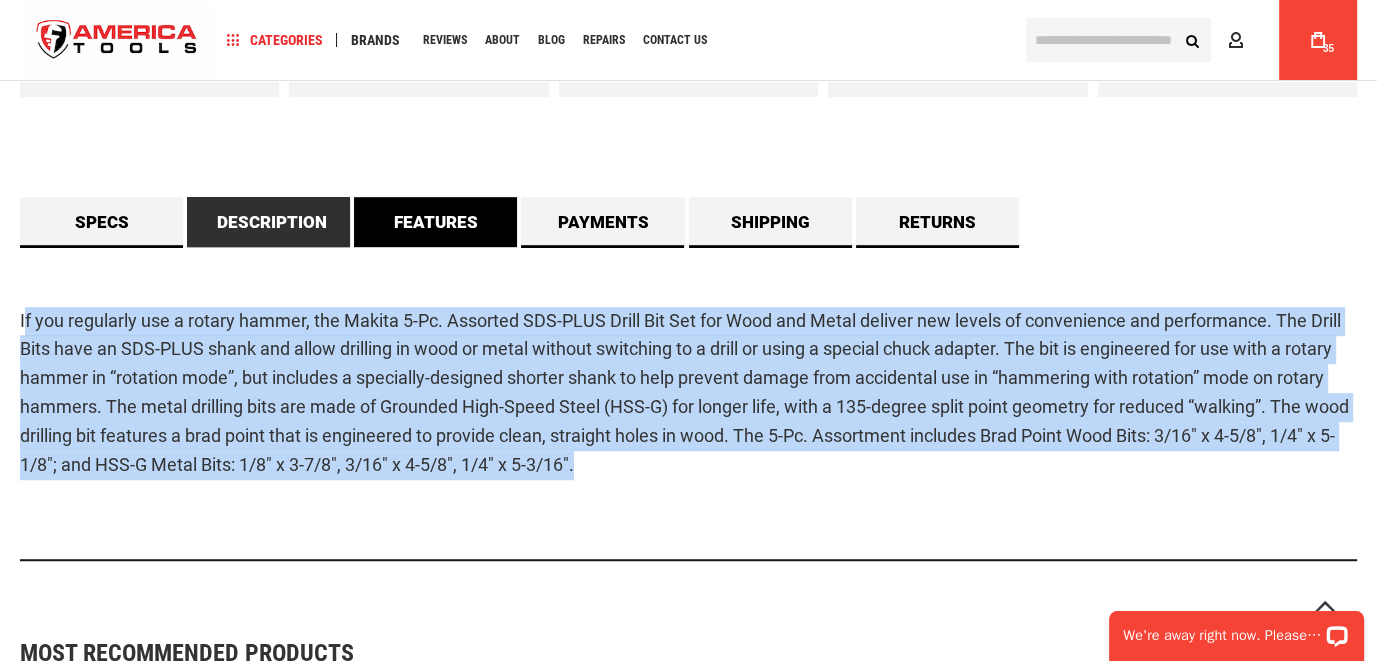 click on "Features" at bounding box center (435, 222) 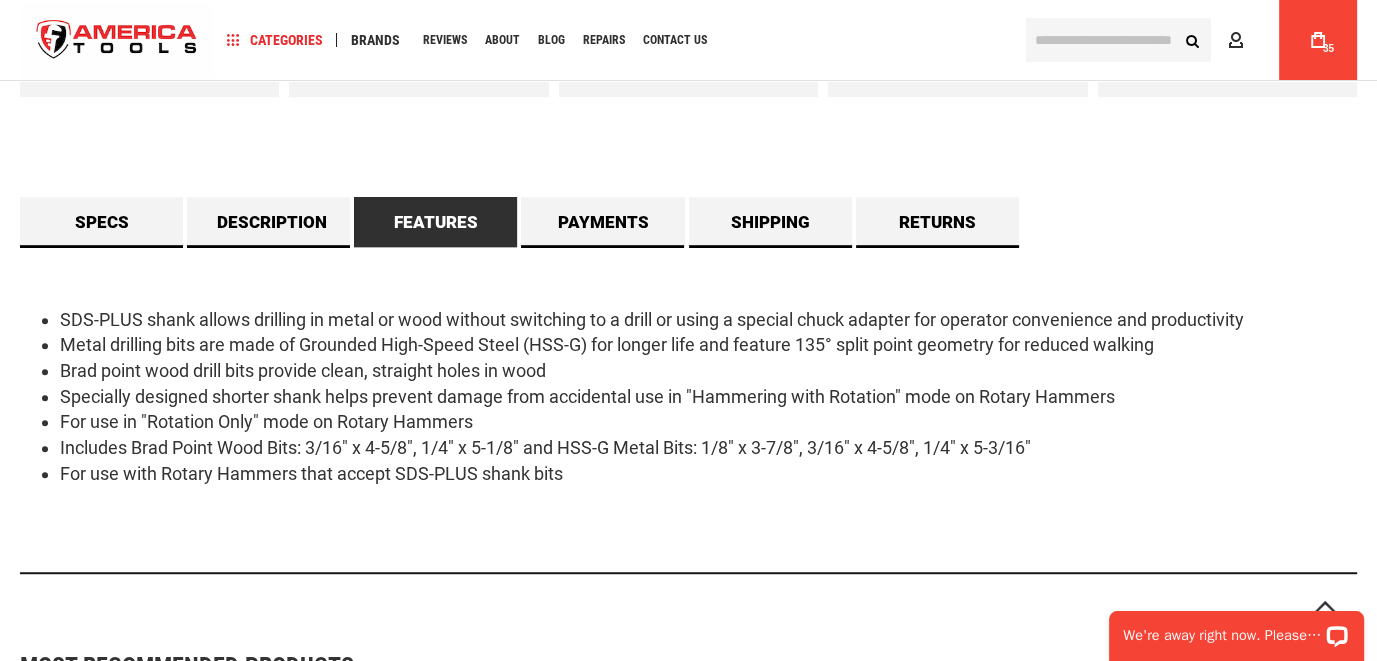 drag, startPoint x: 52, startPoint y: 308, endPoint x: 600, endPoint y: 486, distance: 576.184 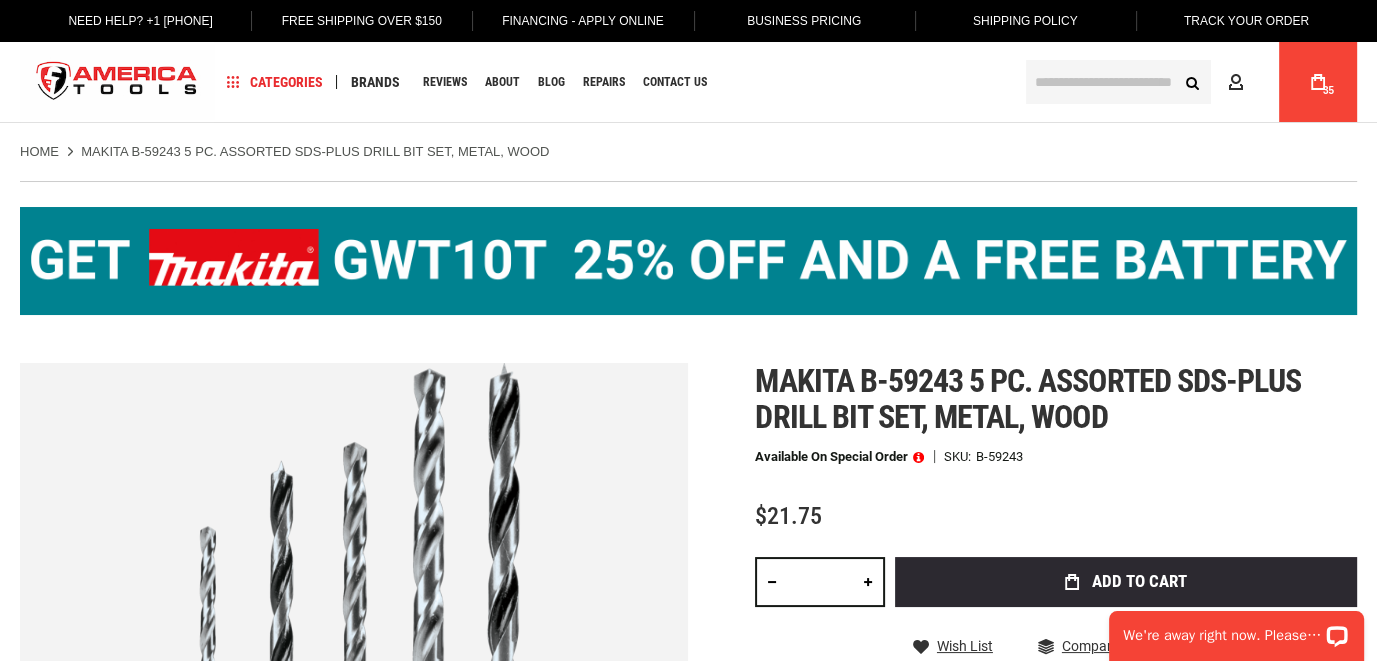 scroll, scrollTop: 0, scrollLeft: 0, axis: both 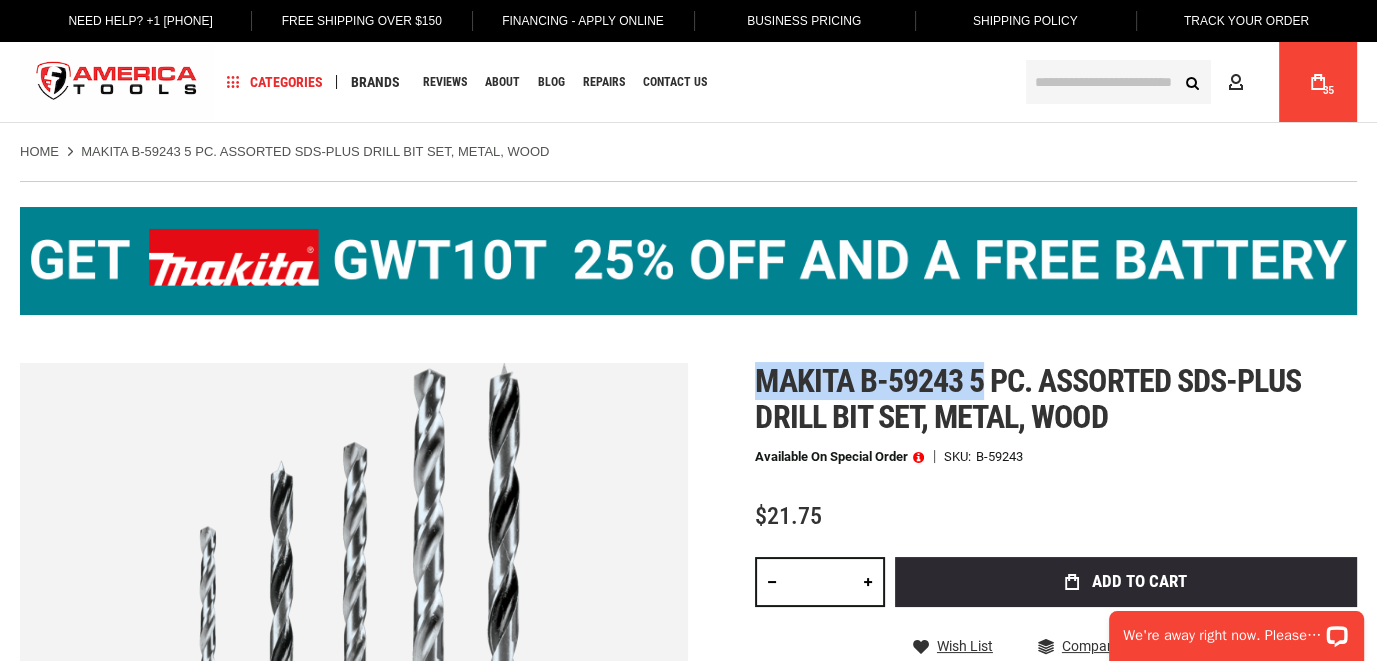 drag, startPoint x: 984, startPoint y: 383, endPoint x: 750, endPoint y: 373, distance: 234.21358 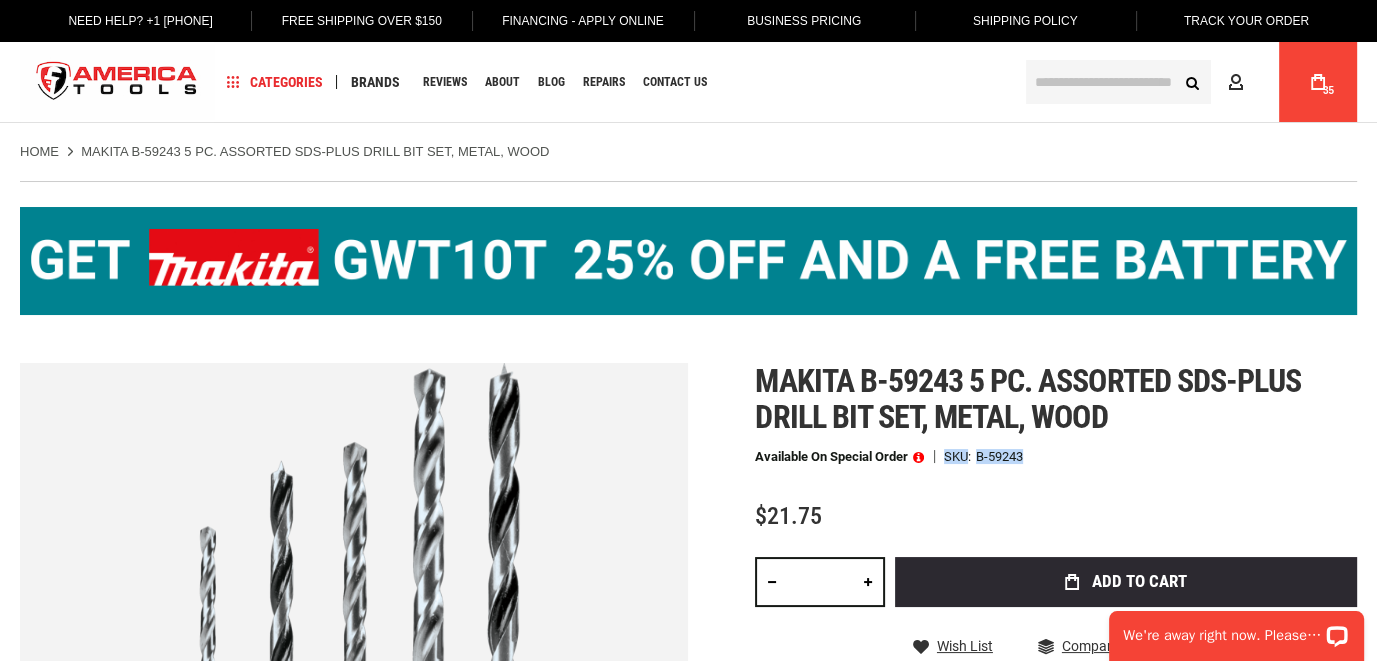 drag, startPoint x: 1042, startPoint y: 454, endPoint x: 947, endPoint y: 454, distance: 95 